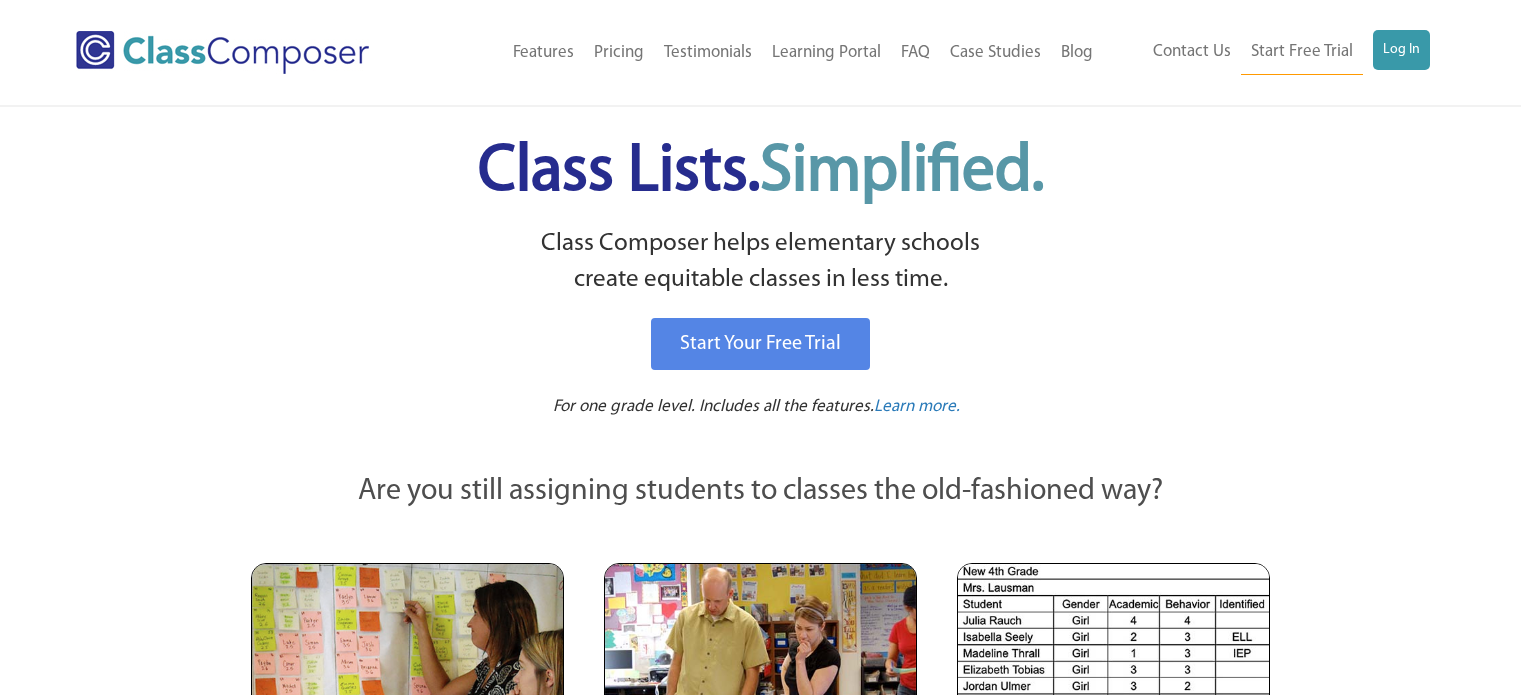 scroll, scrollTop: 0, scrollLeft: 0, axis: both 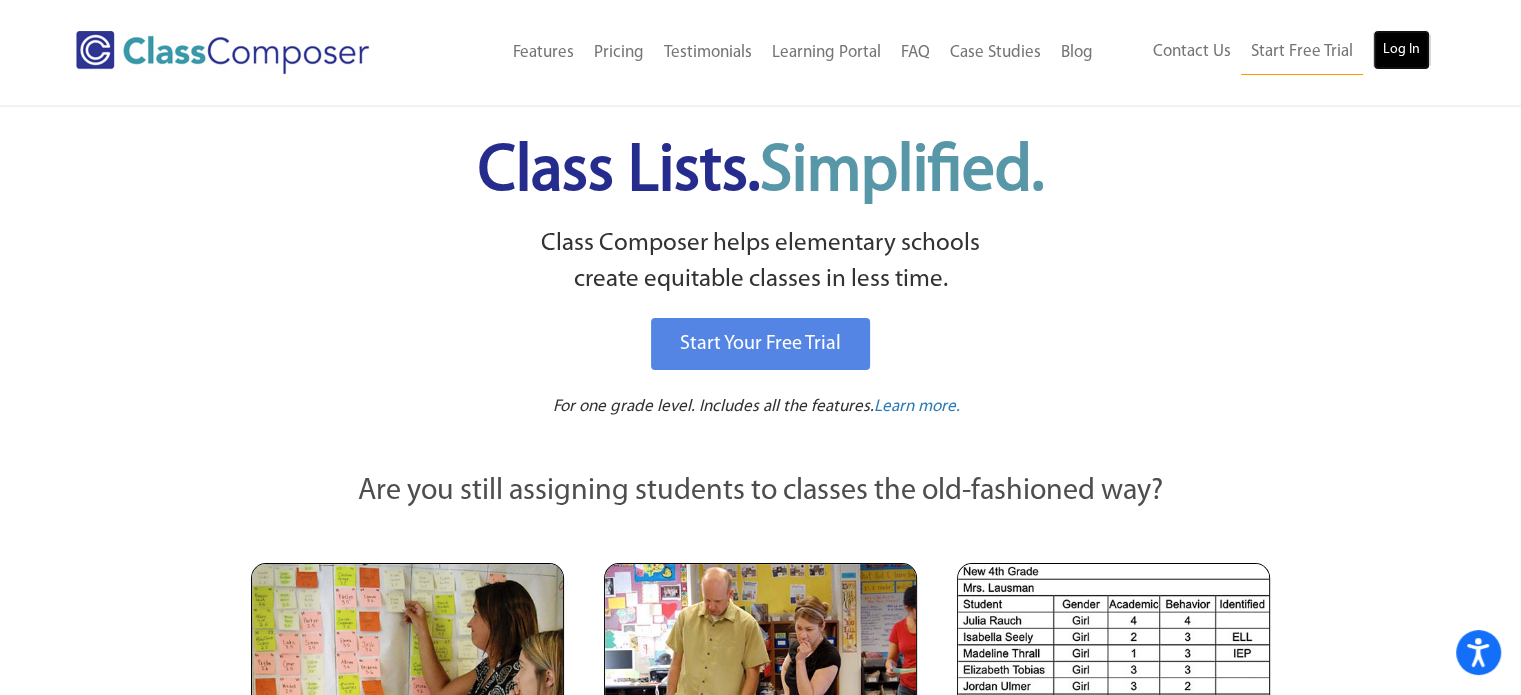 click on "Log In" at bounding box center [1401, 50] 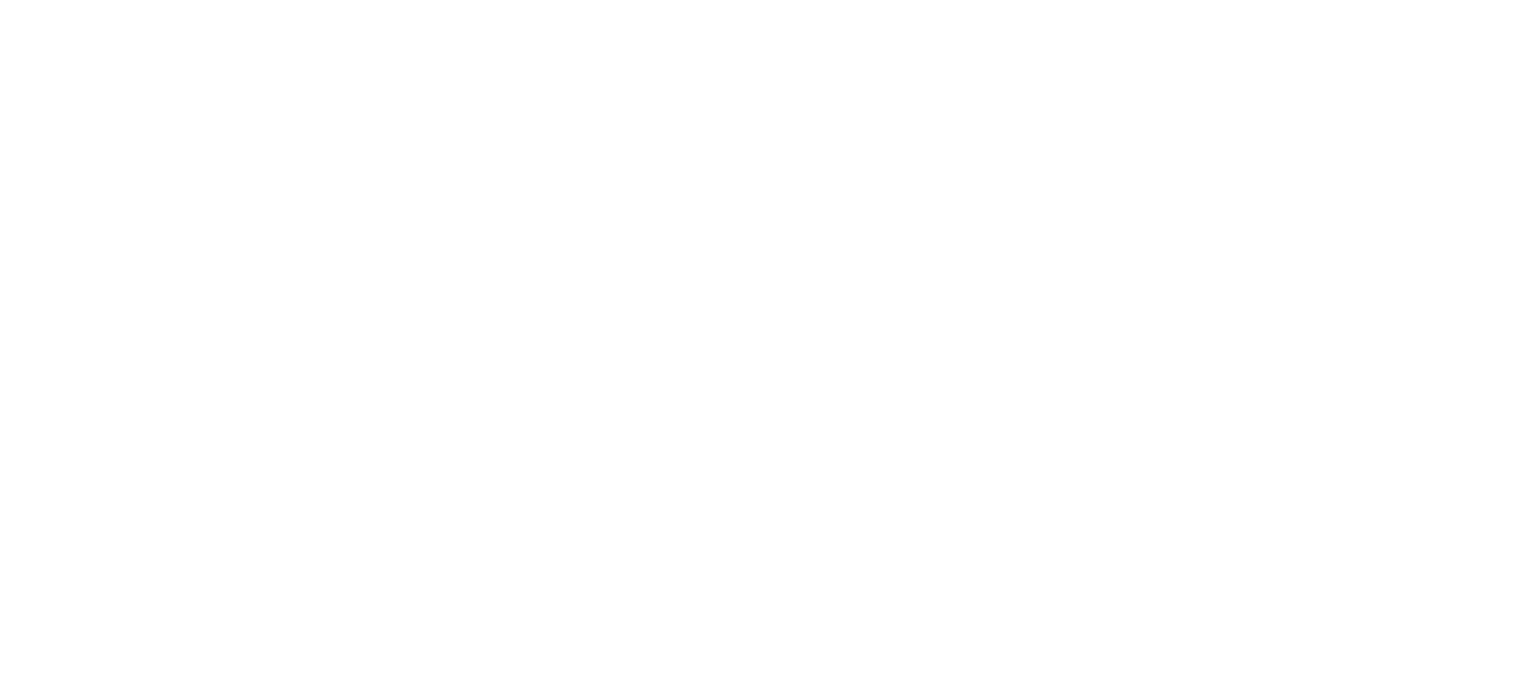 scroll, scrollTop: 0, scrollLeft: 0, axis: both 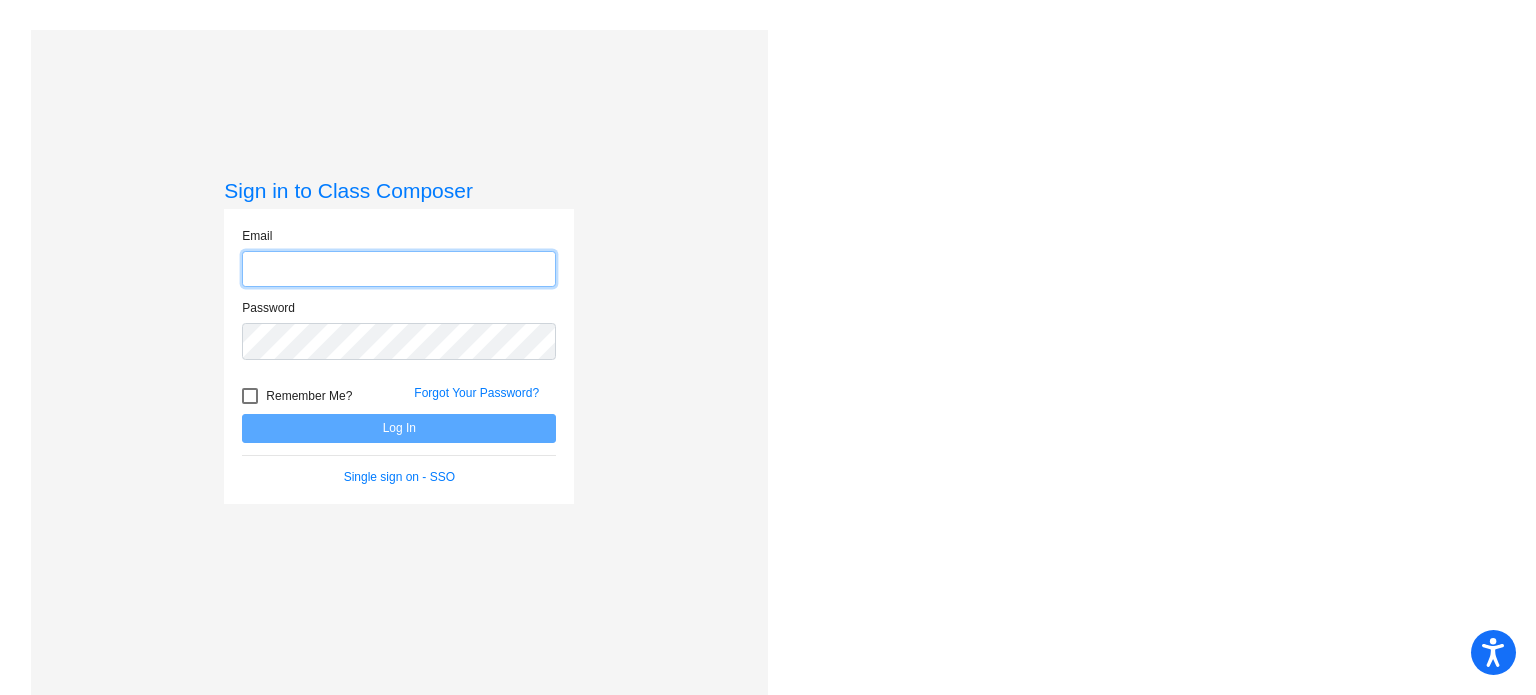type on "[EMAIL_ADDRESS][DOMAIN_NAME]" 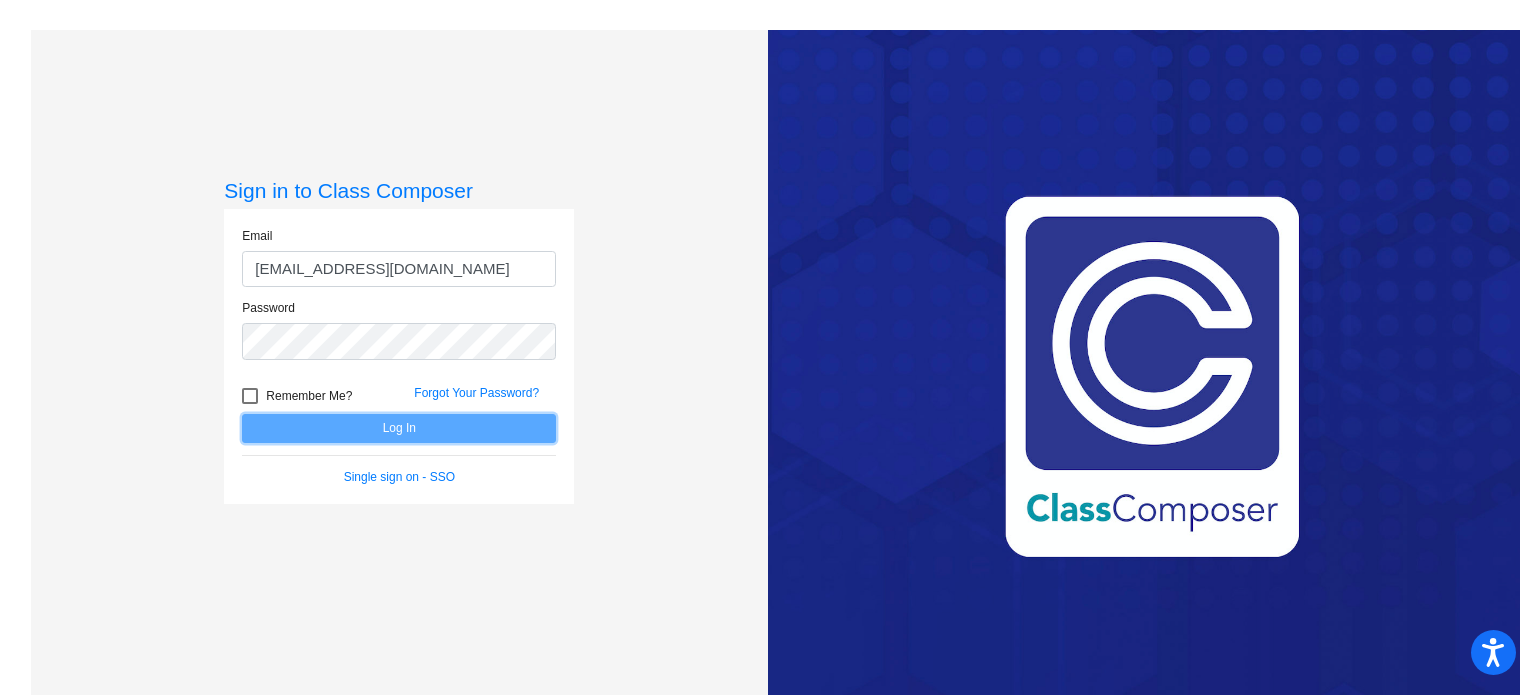 click on "Log In" 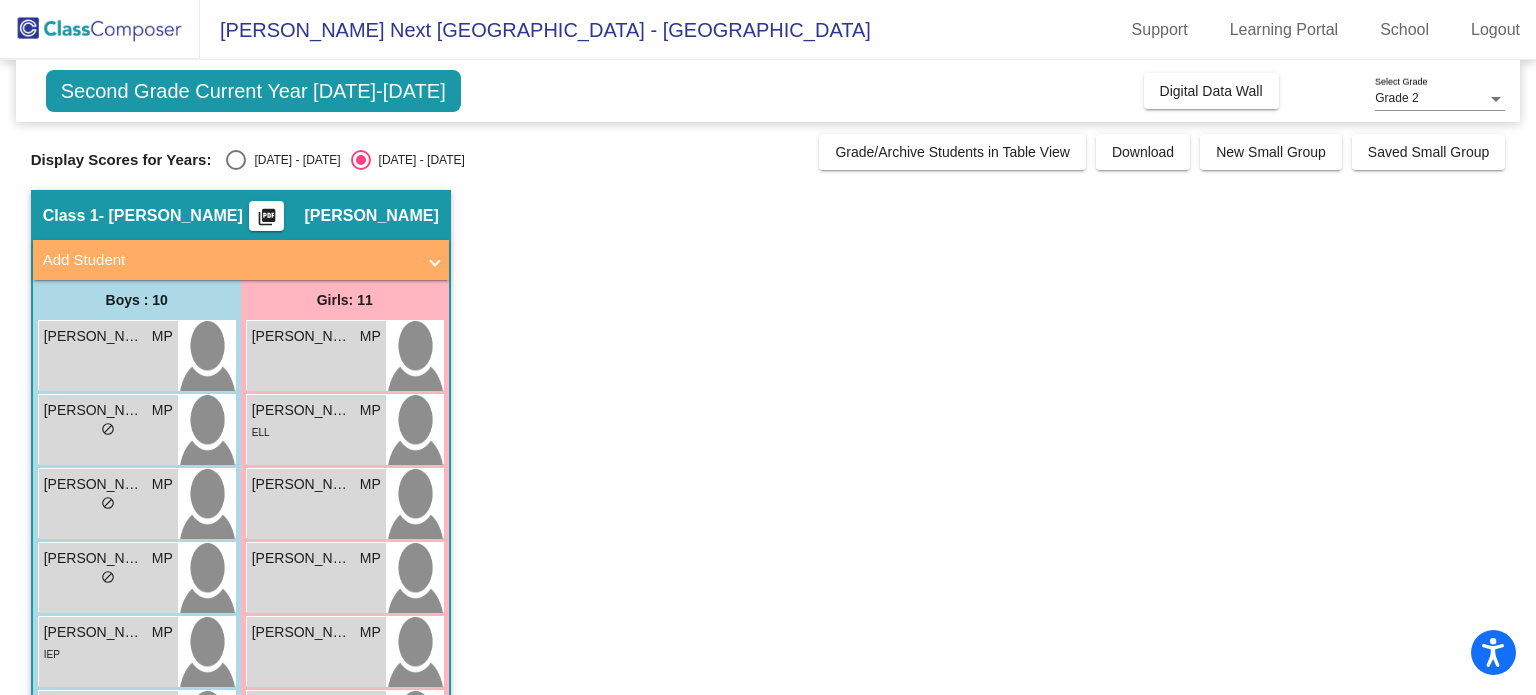 click at bounding box center (236, 160) 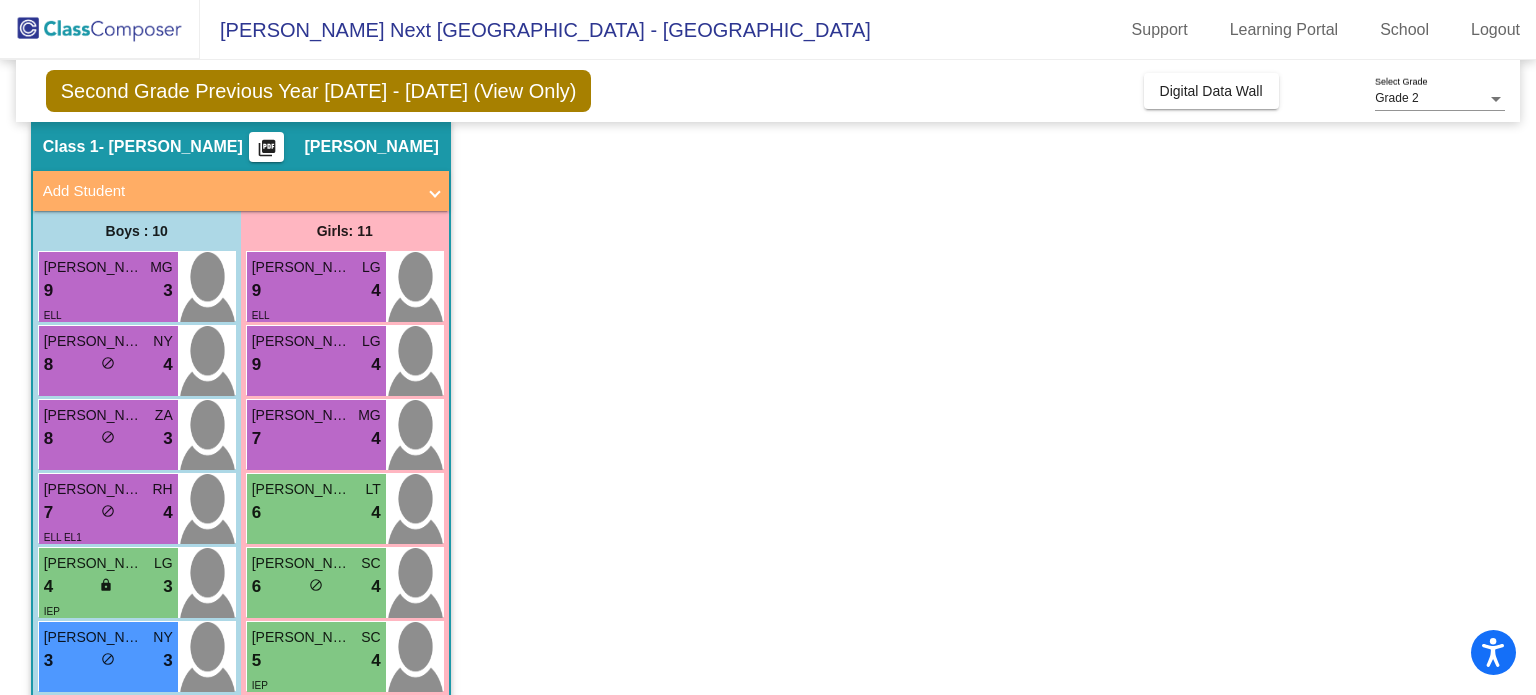 scroll, scrollTop: 0, scrollLeft: 0, axis: both 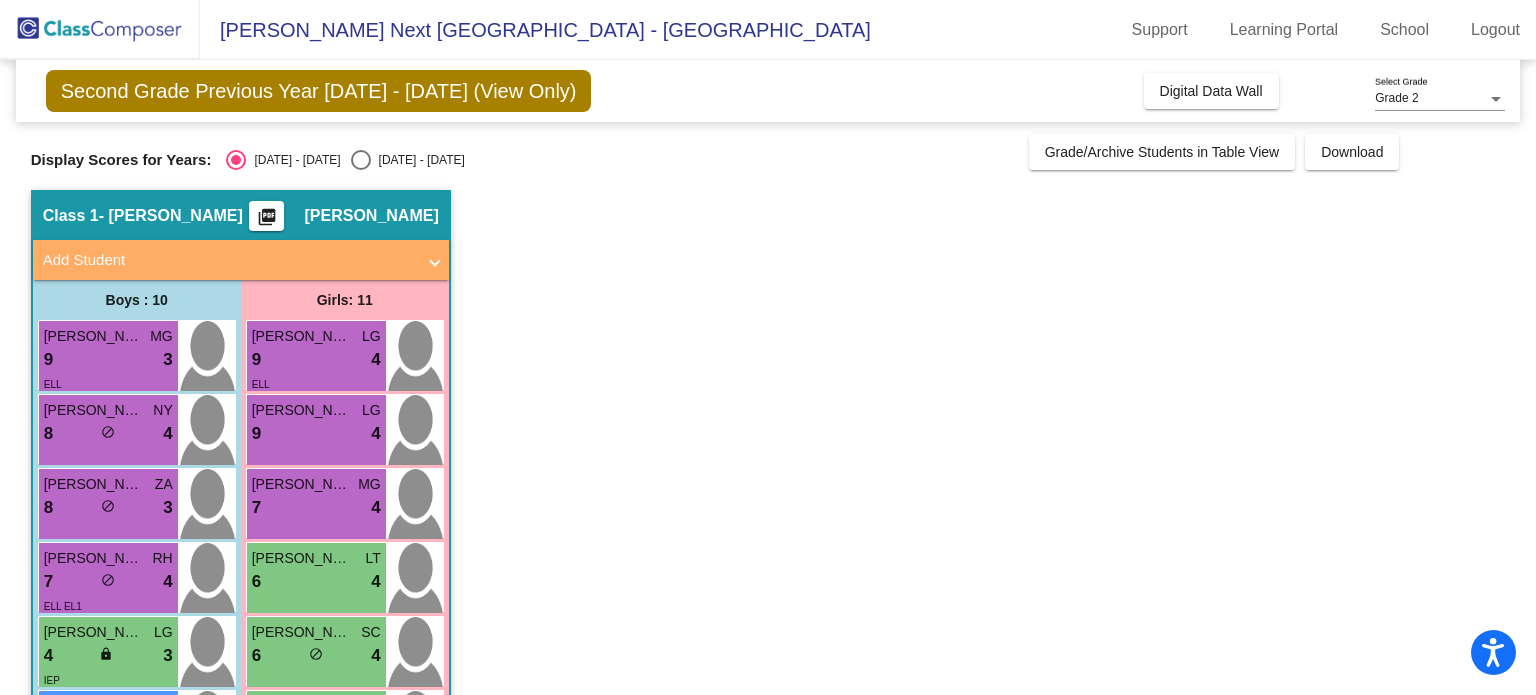 click on "2025 - 2026" at bounding box center (418, 160) 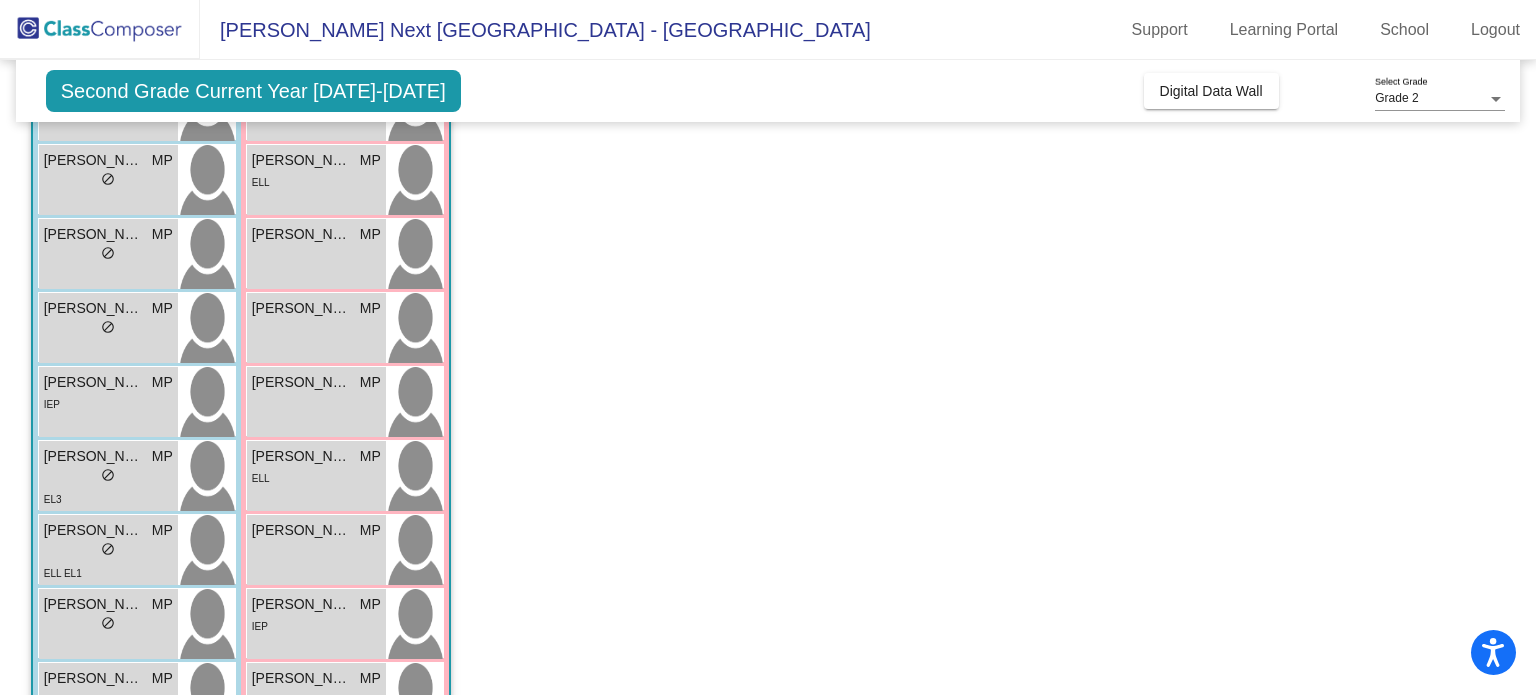 scroll, scrollTop: 0, scrollLeft: 0, axis: both 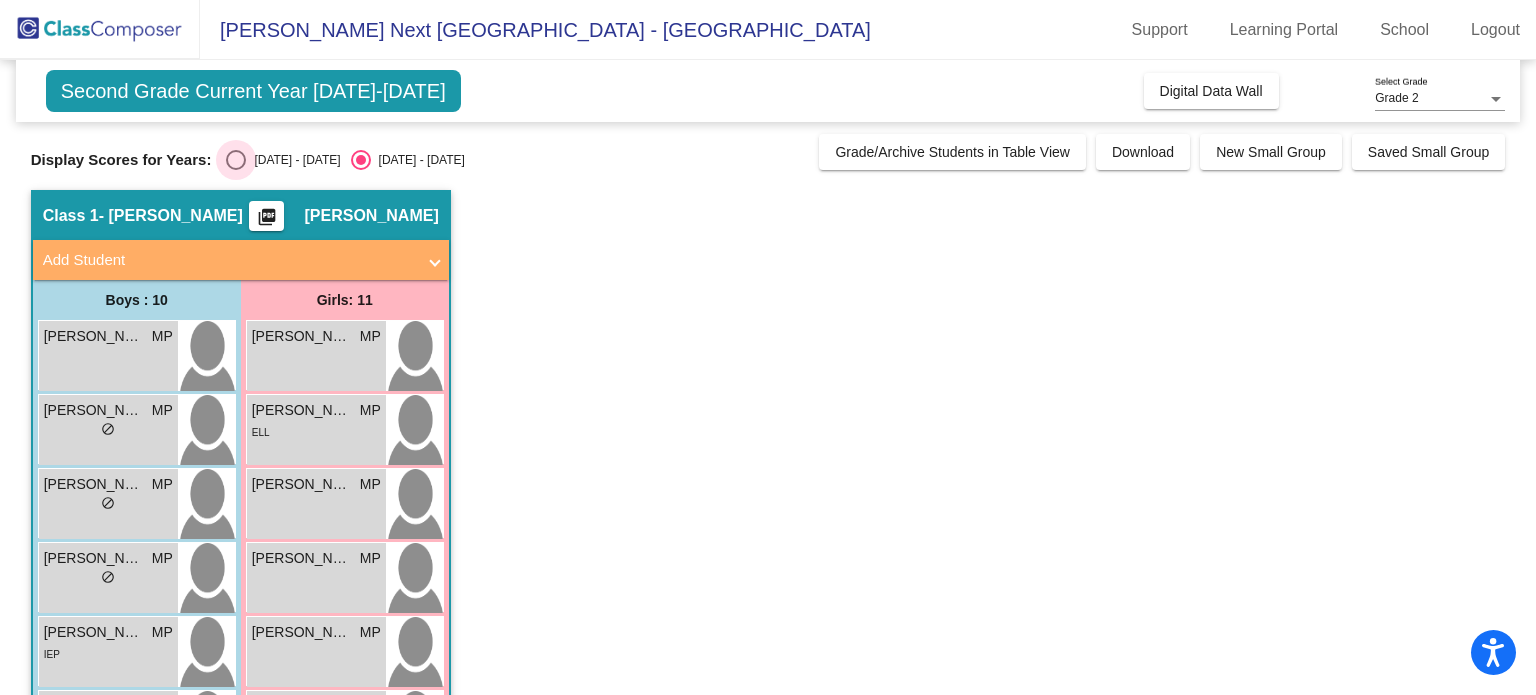 click at bounding box center (236, 160) 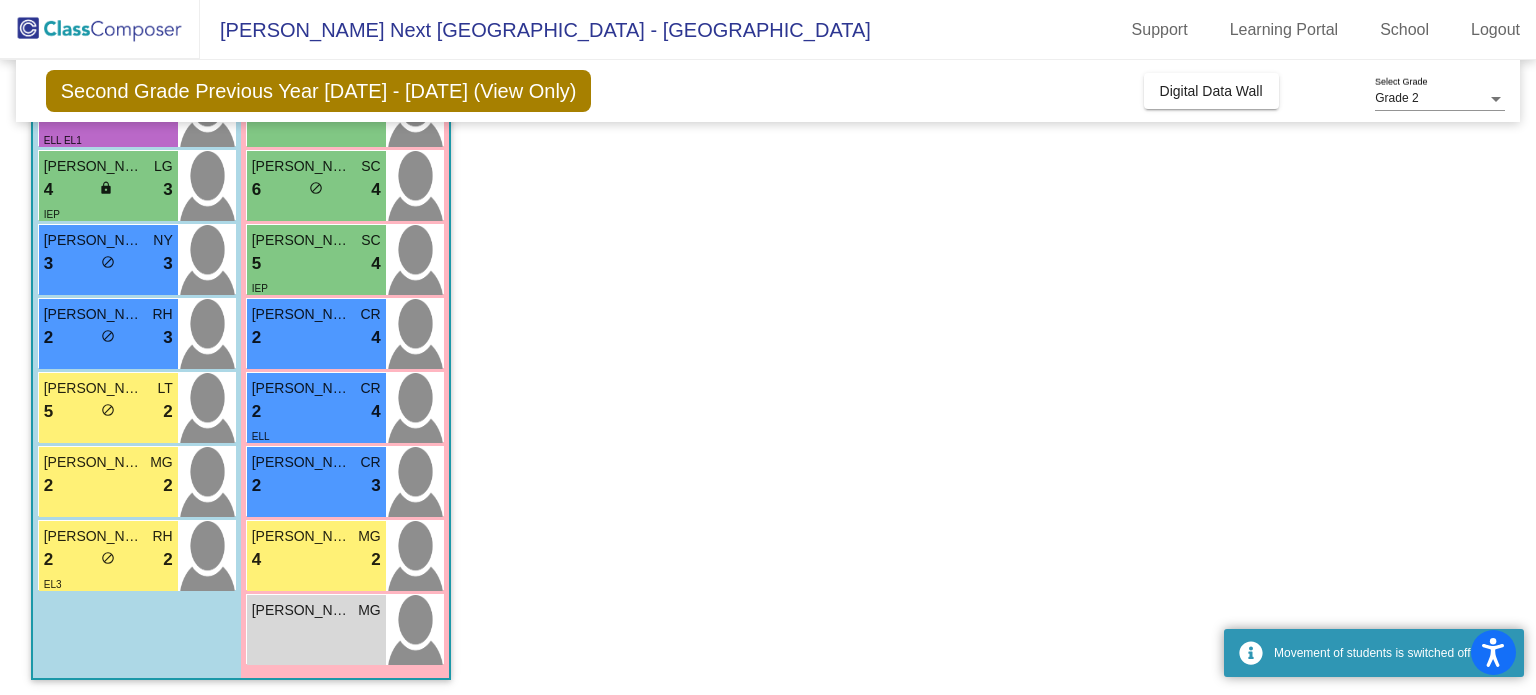 scroll, scrollTop: 469, scrollLeft: 0, axis: vertical 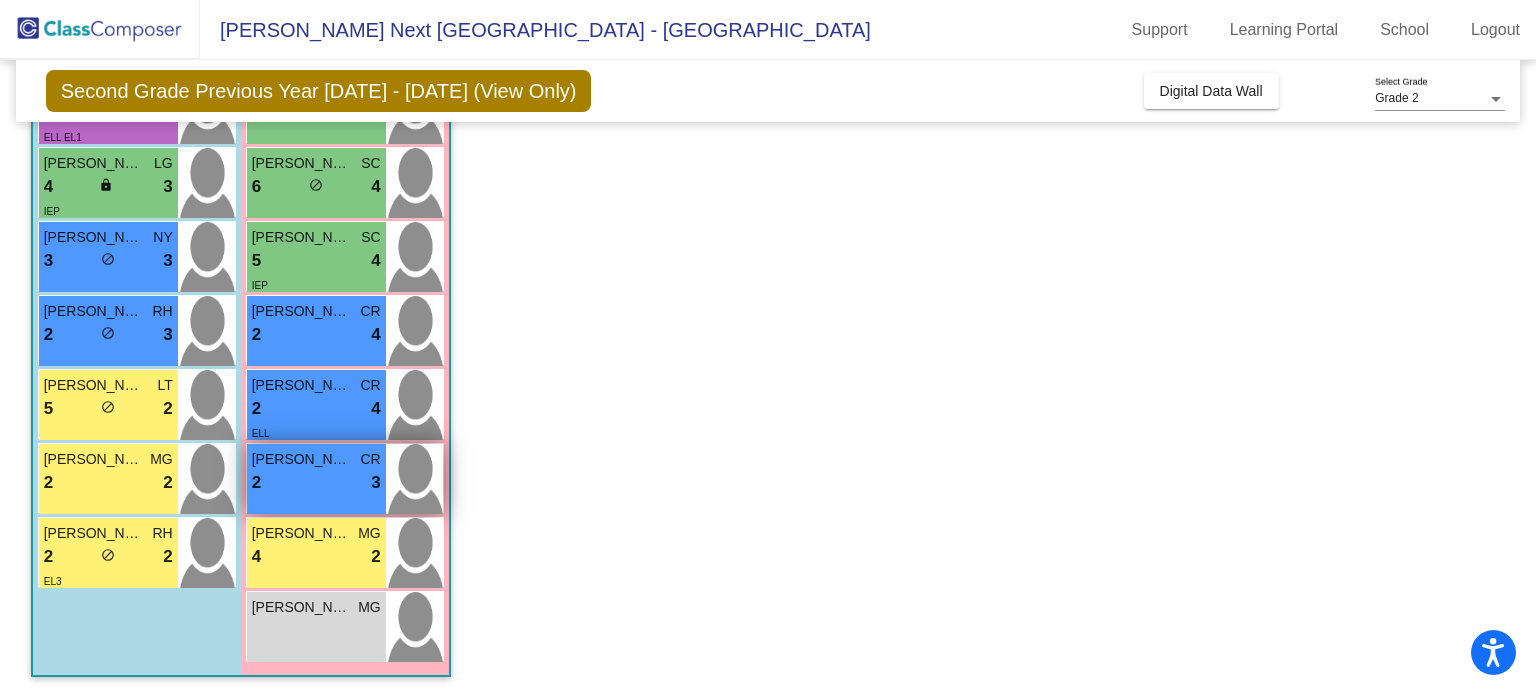 click on "2 lock do_not_disturb_alt 3" at bounding box center (316, 483) 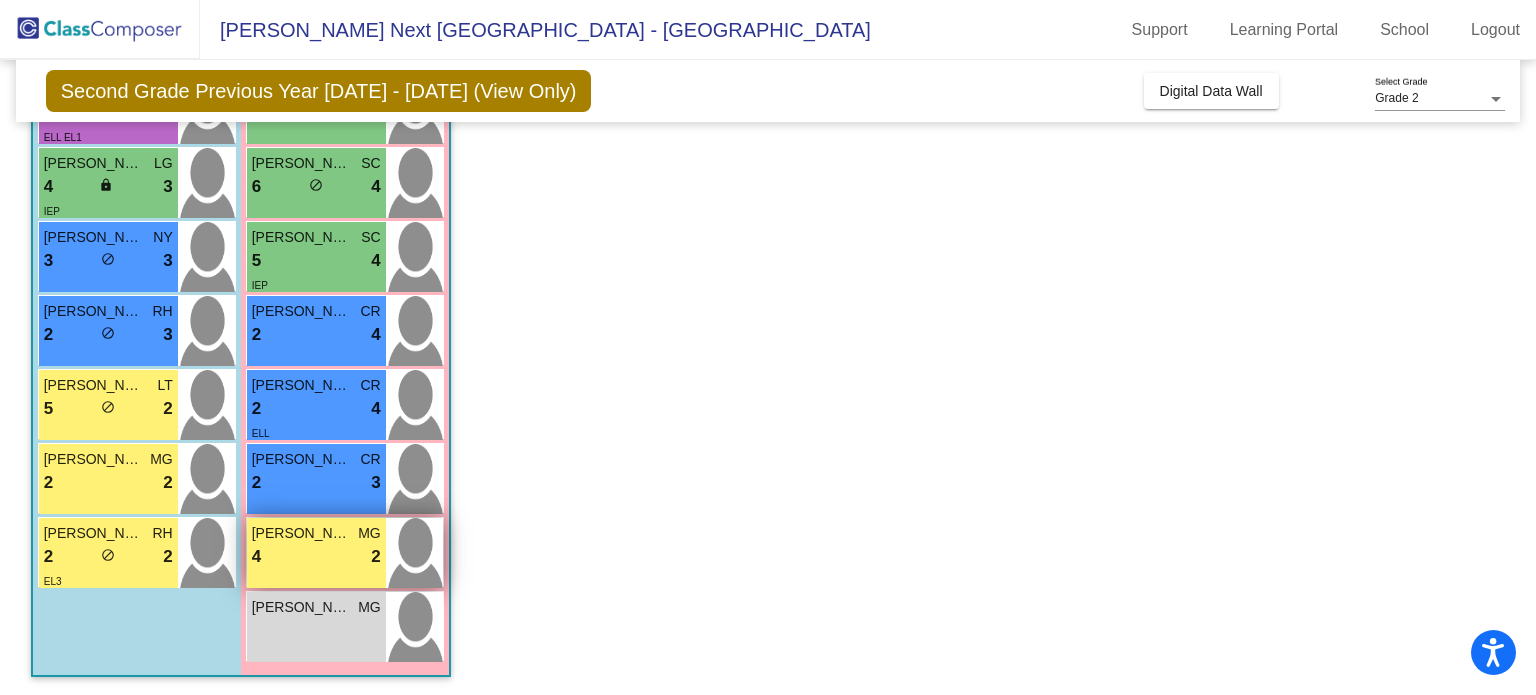 click on "4 lock do_not_disturb_alt 2" at bounding box center (316, 557) 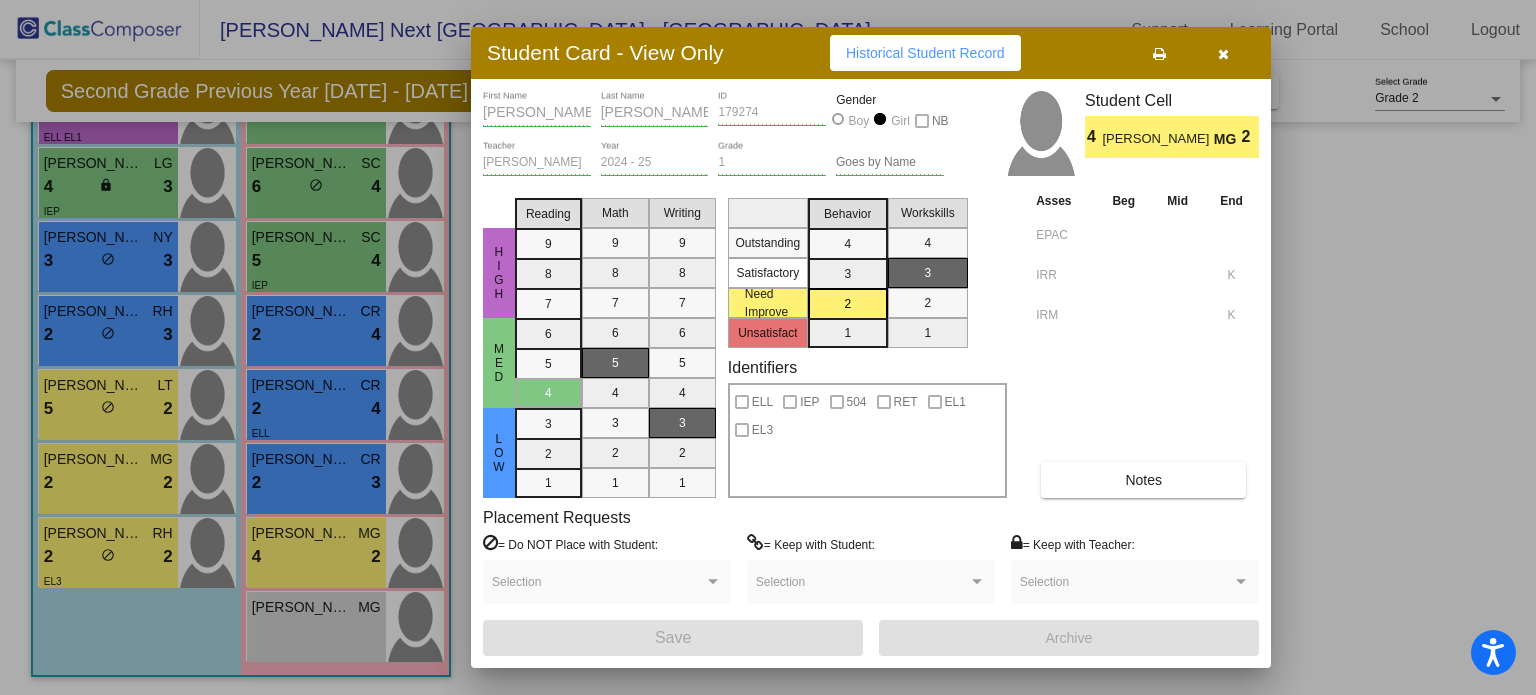 click on "Notes" at bounding box center [1143, 480] 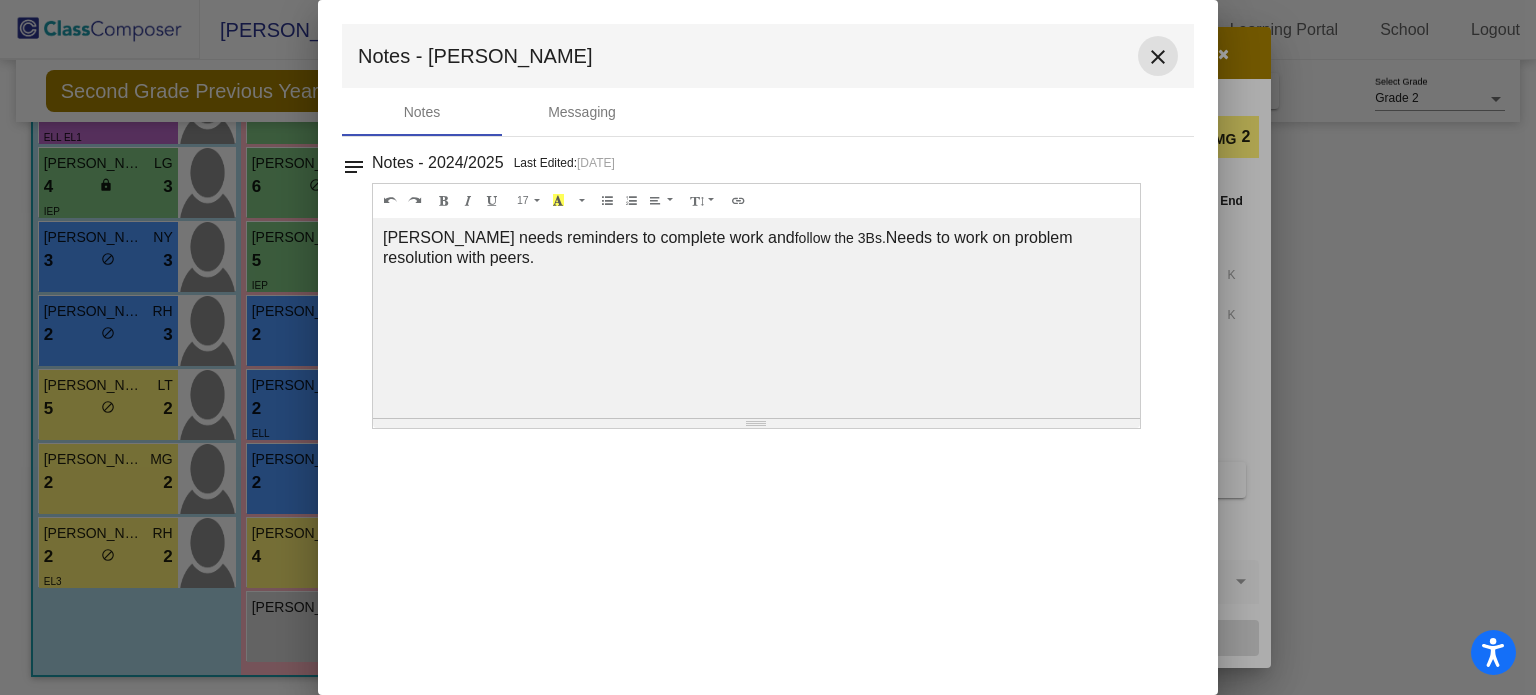 click on "close" at bounding box center [1158, 57] 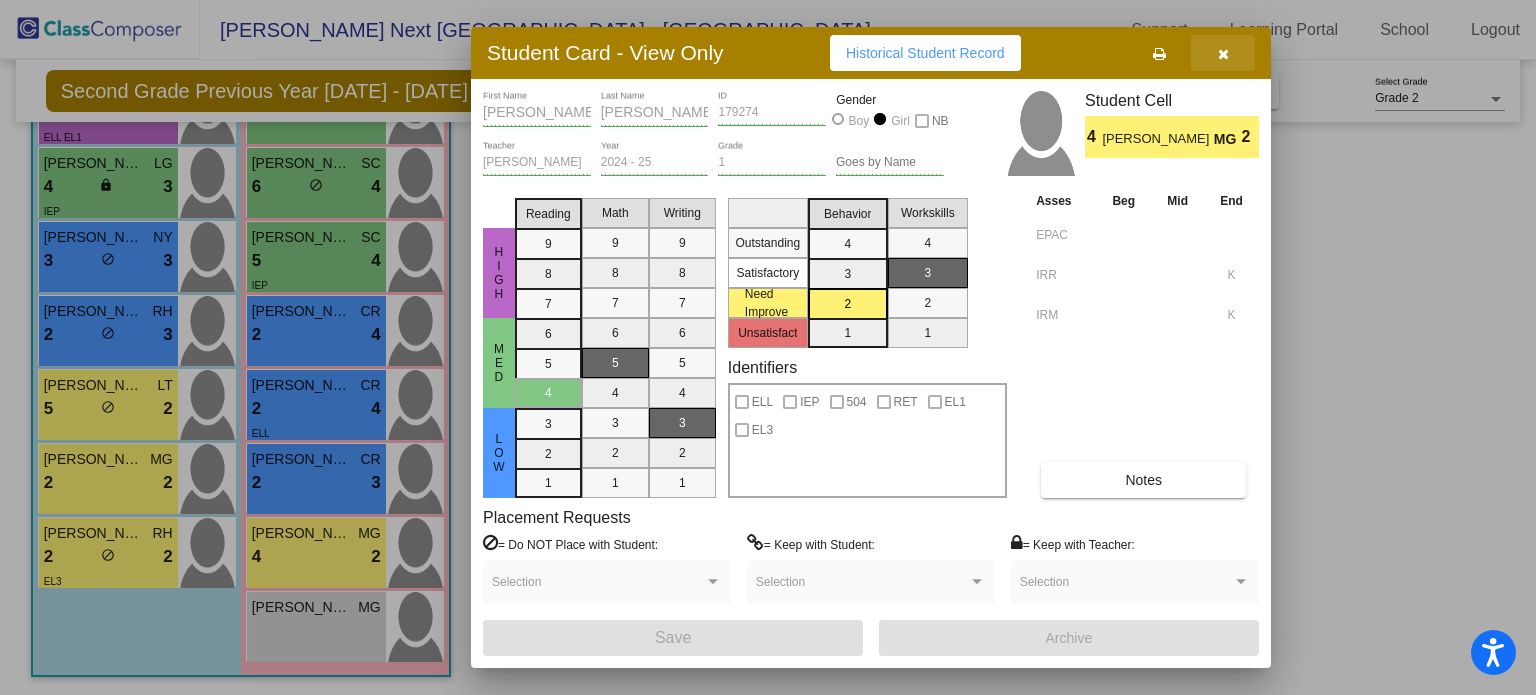 click at bounding box center [1223, 53] 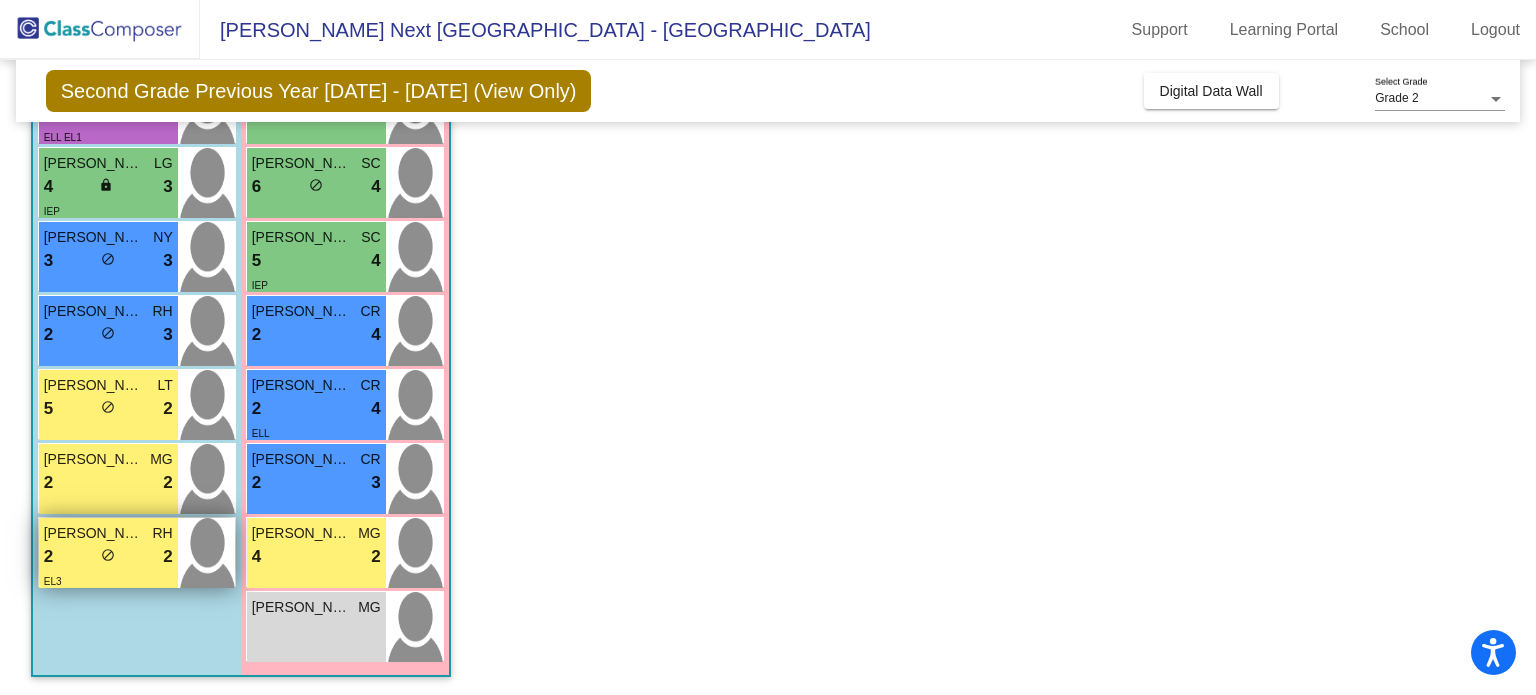 click on "RH" at bounding box center [162, 533] 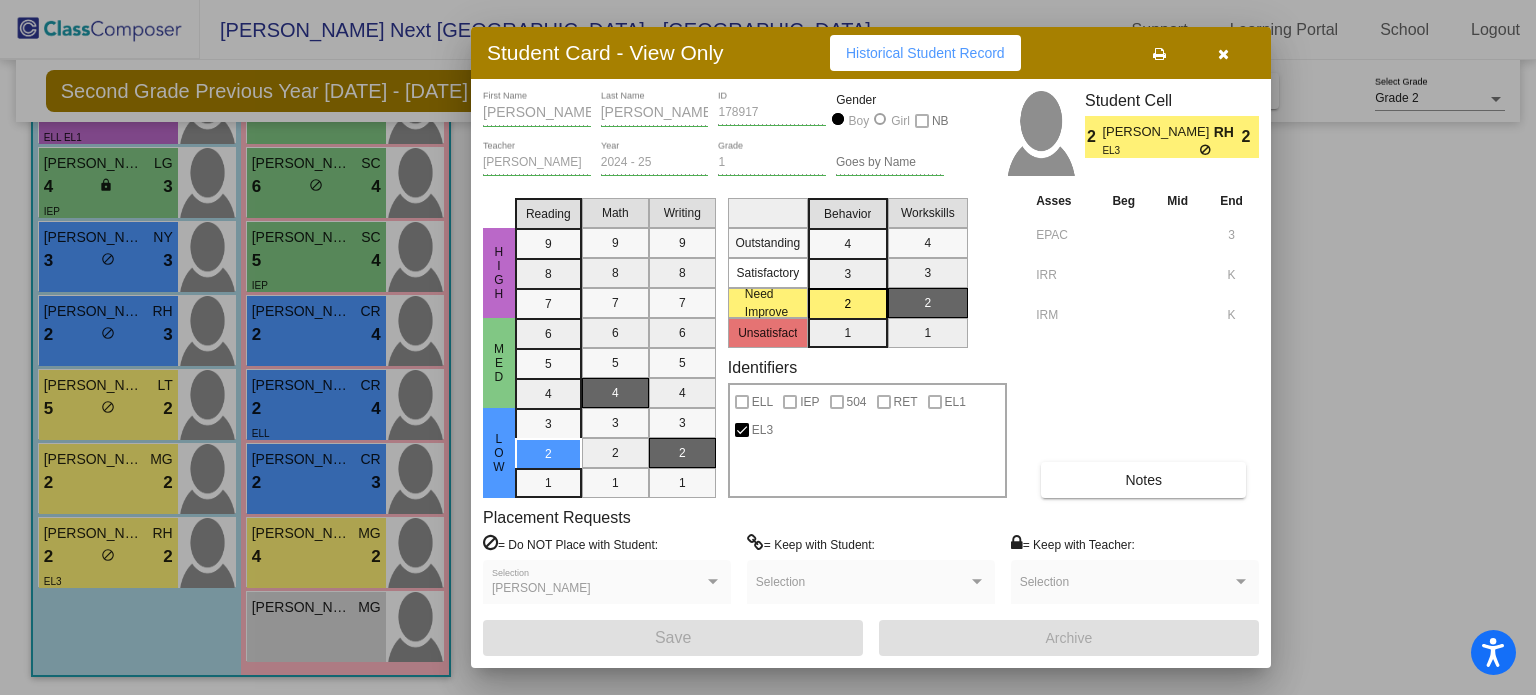 click on "Asses Beg Mid End EPAC 3 IRR K IRM K  Notes" at bounding box center [1145, 344] 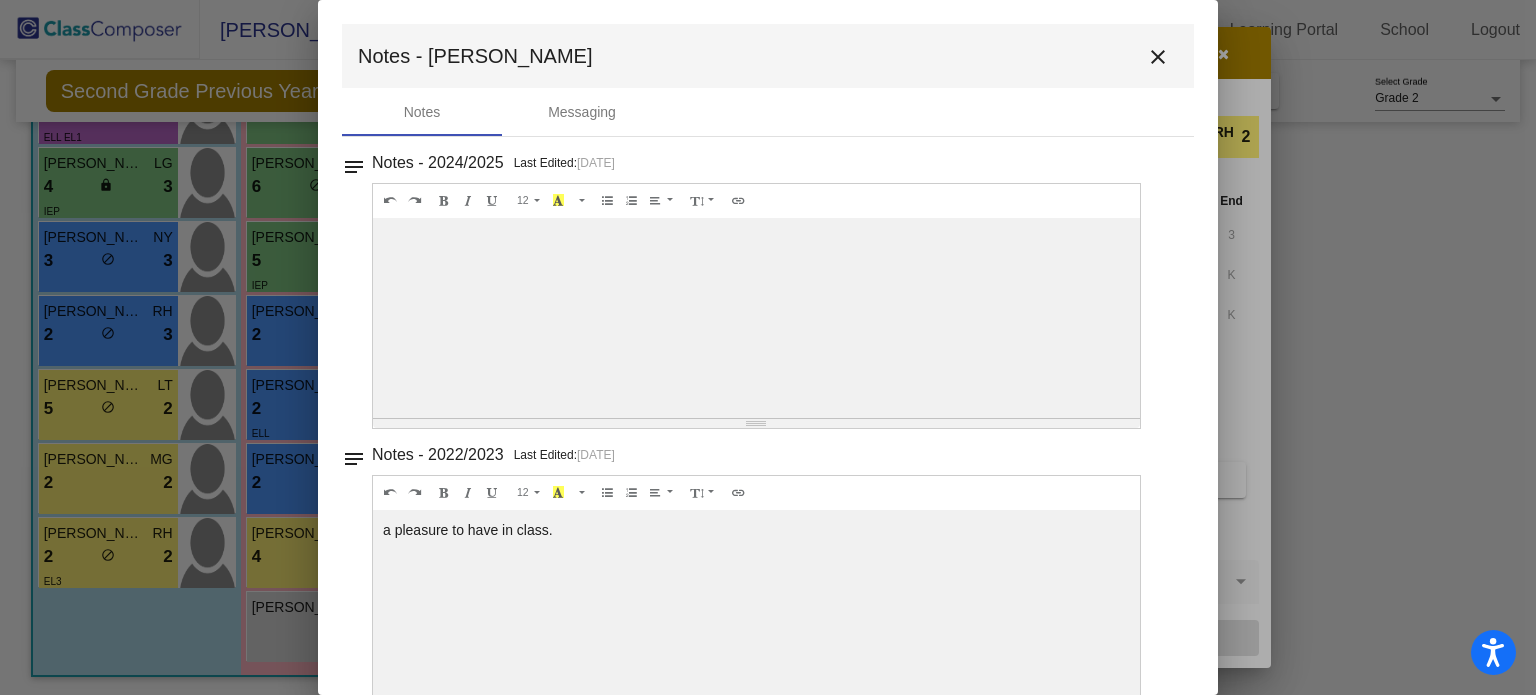 click on "close" at bounding box center (1158, 57) 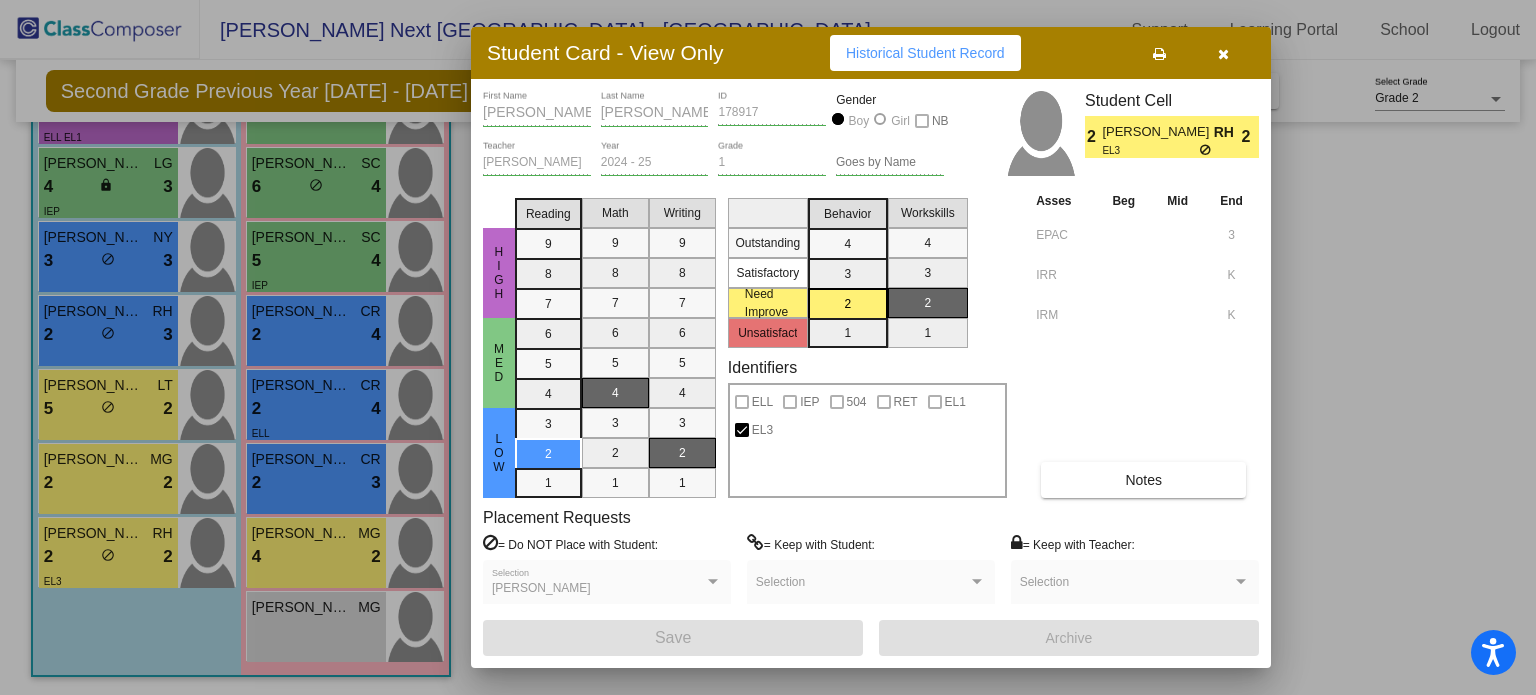 click on "Notes" at bounding box center [1143, 480] 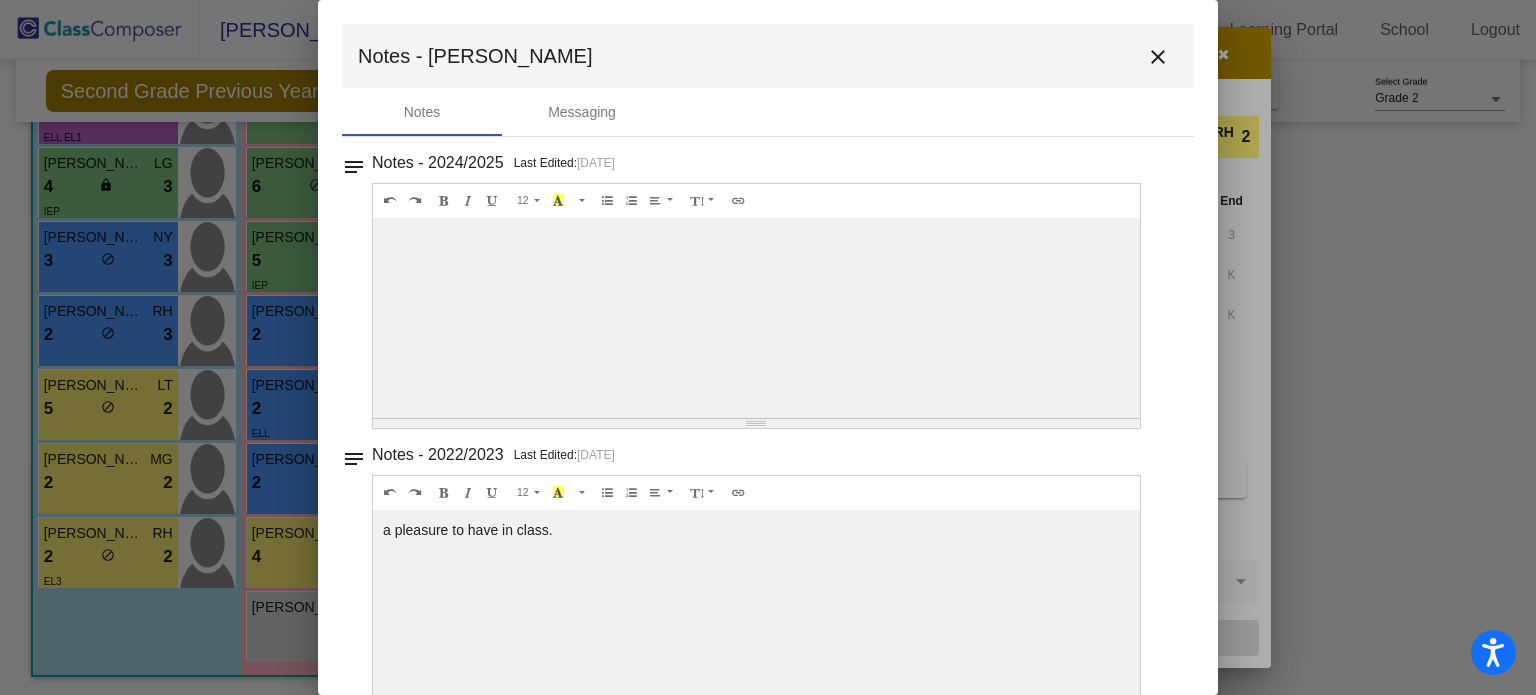 click on "close" at bounding box center [1158, 57] 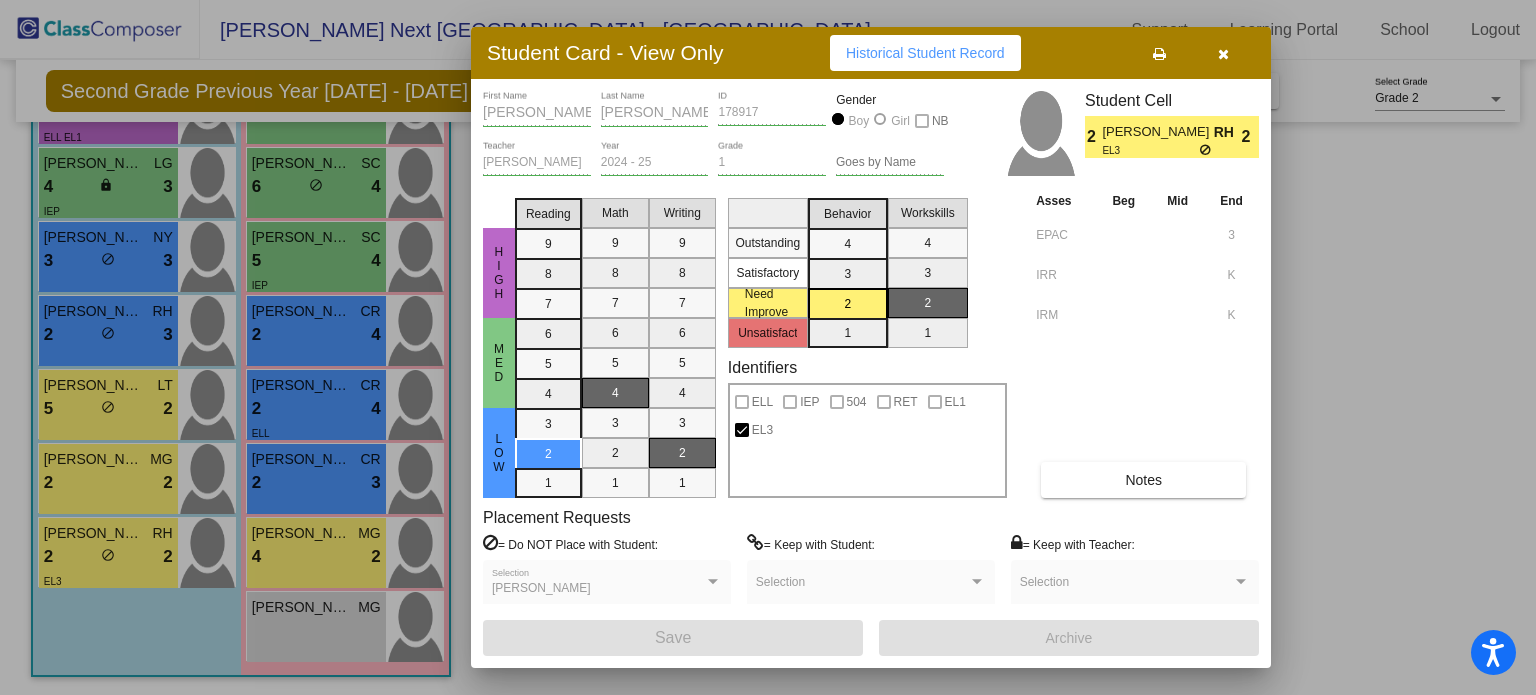 click at bounding box center [1223, 53] 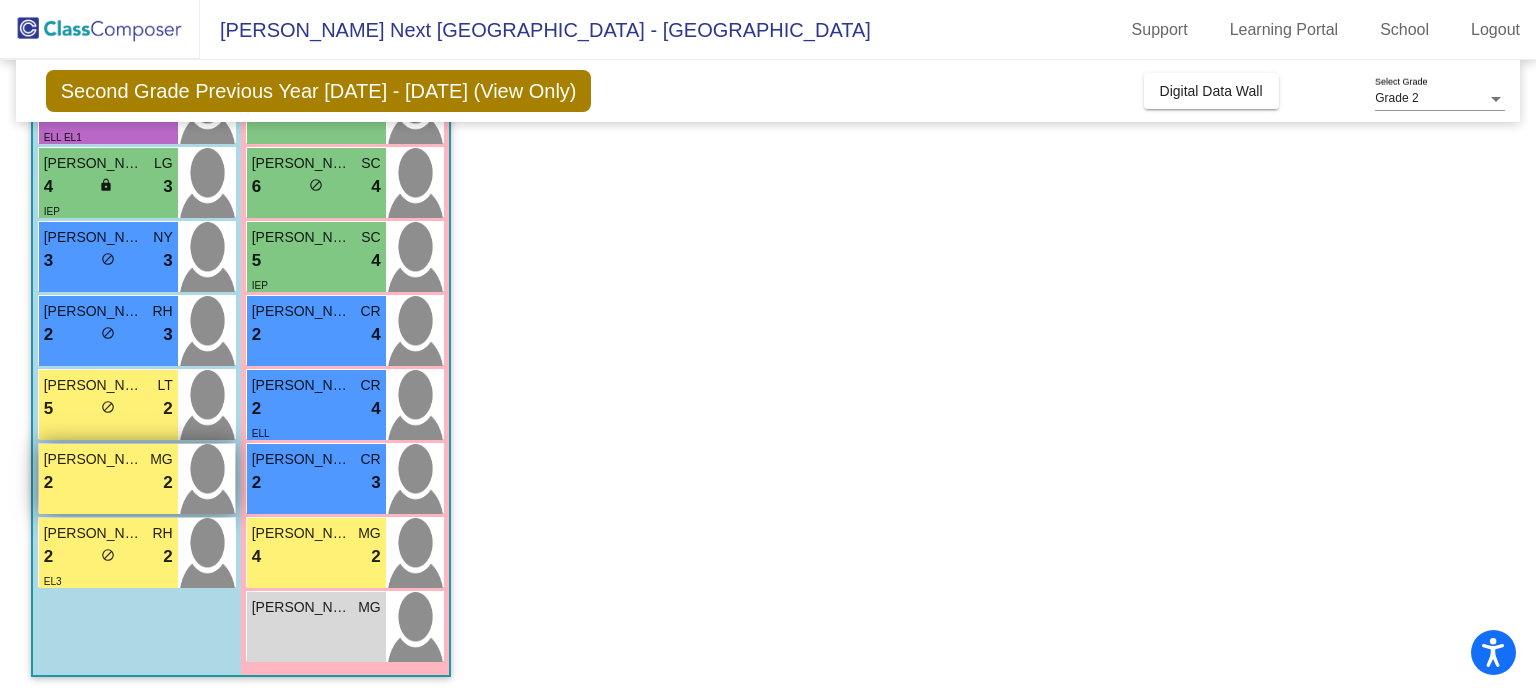 click at bounding box center (206, 479) 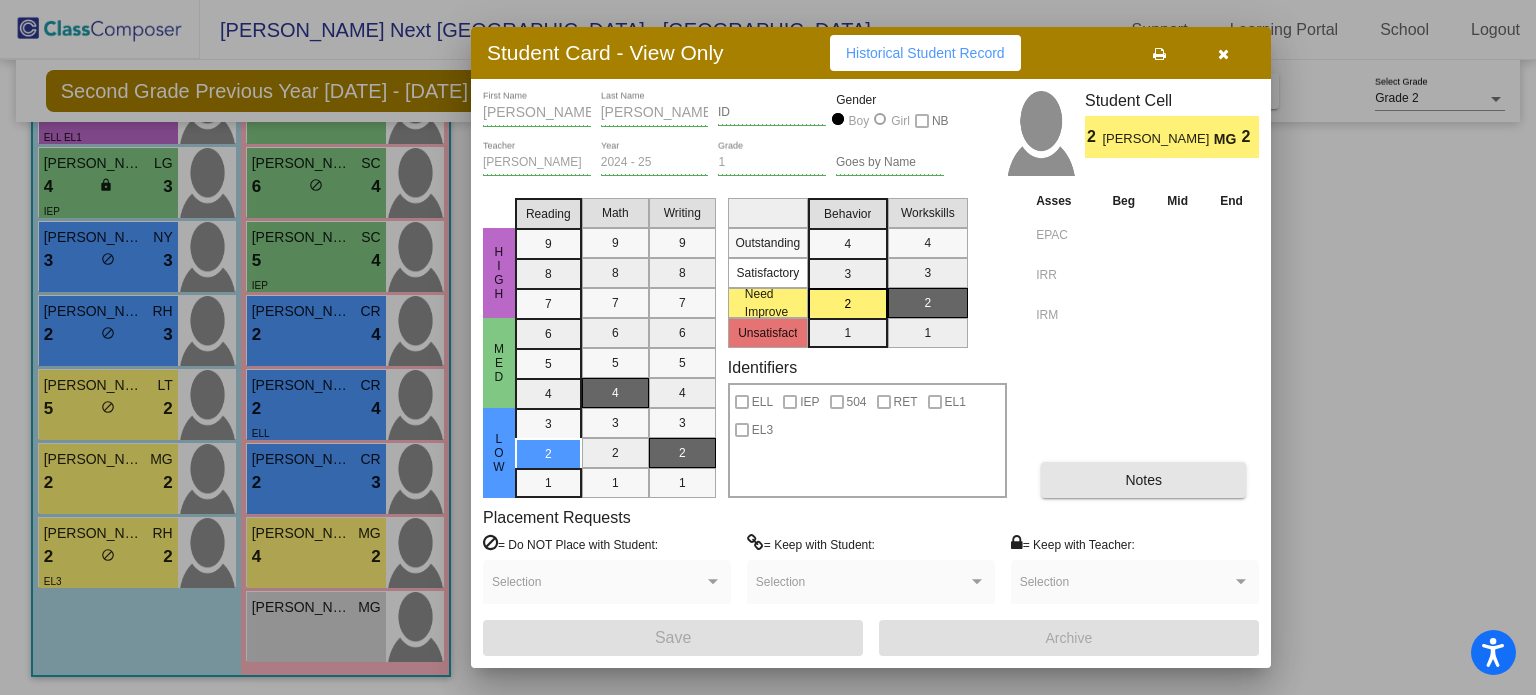 click on "Notes" at bounding box center (1143, 480) 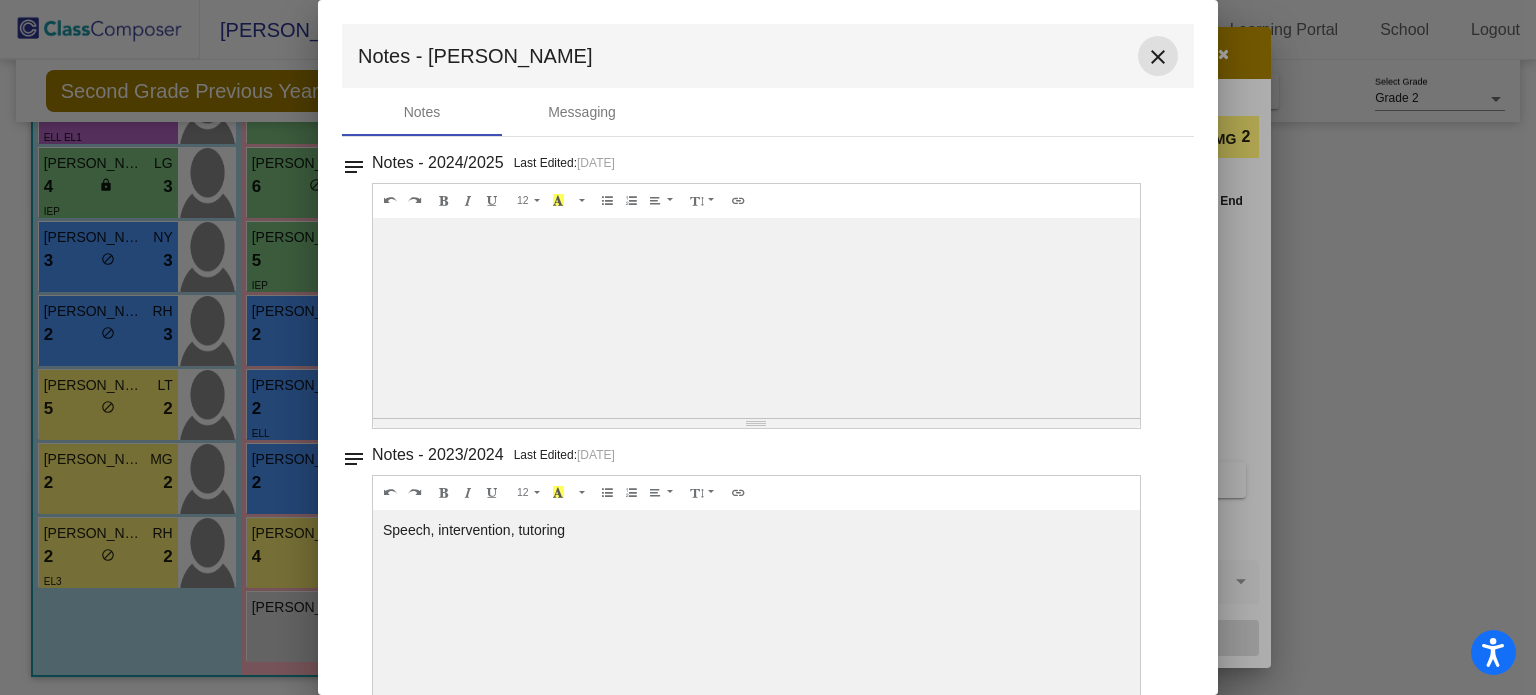 click on "close" at bounding box center [1158, 57] 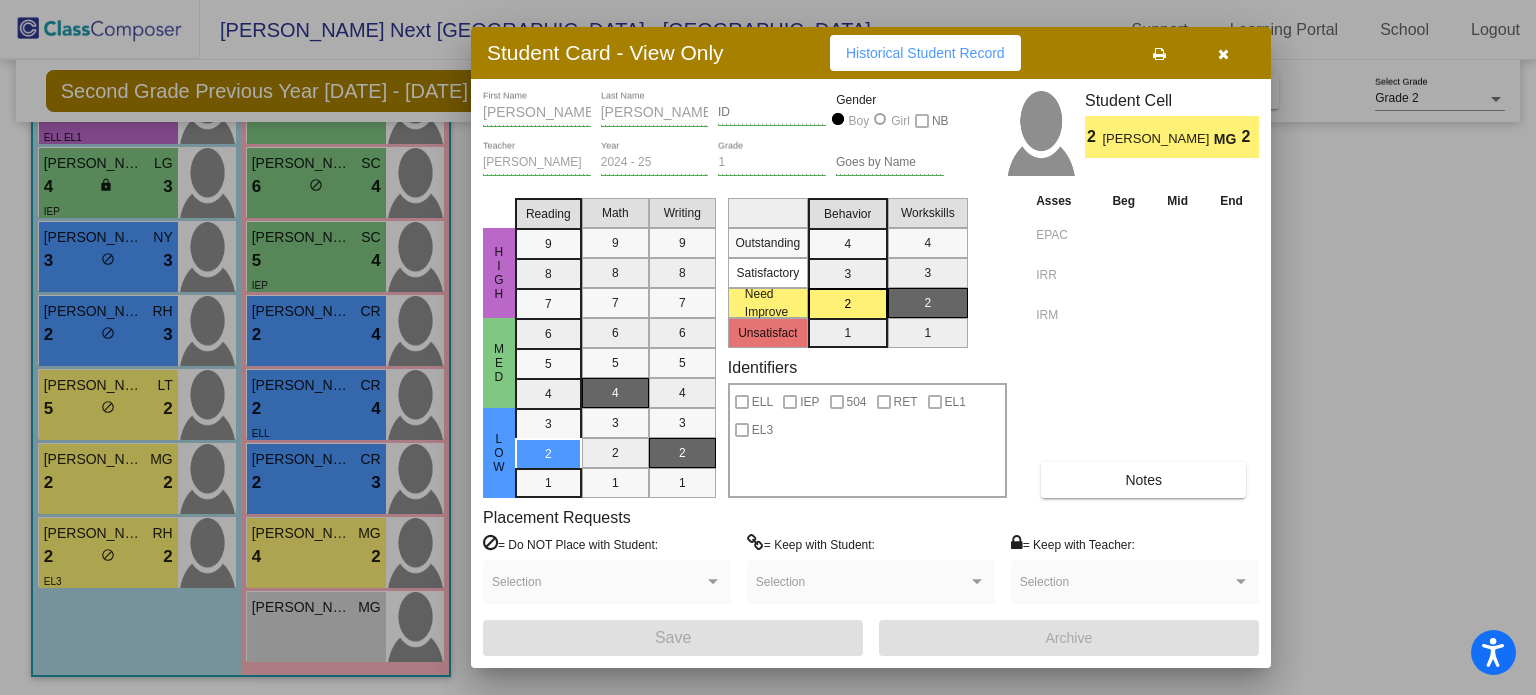 click at bounding box center [1223, 54] 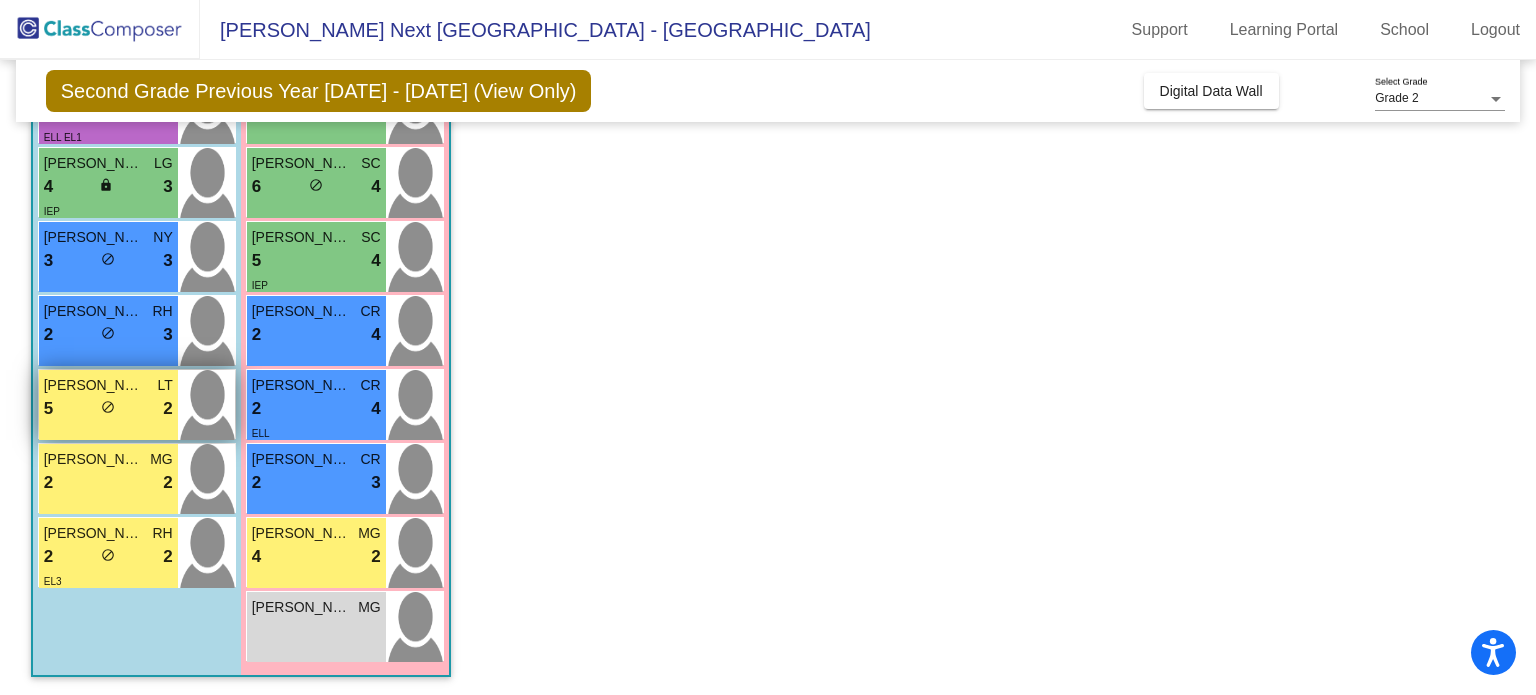 click on "Isaac DeLeon - Garcia" at bounding box center (94, 385) 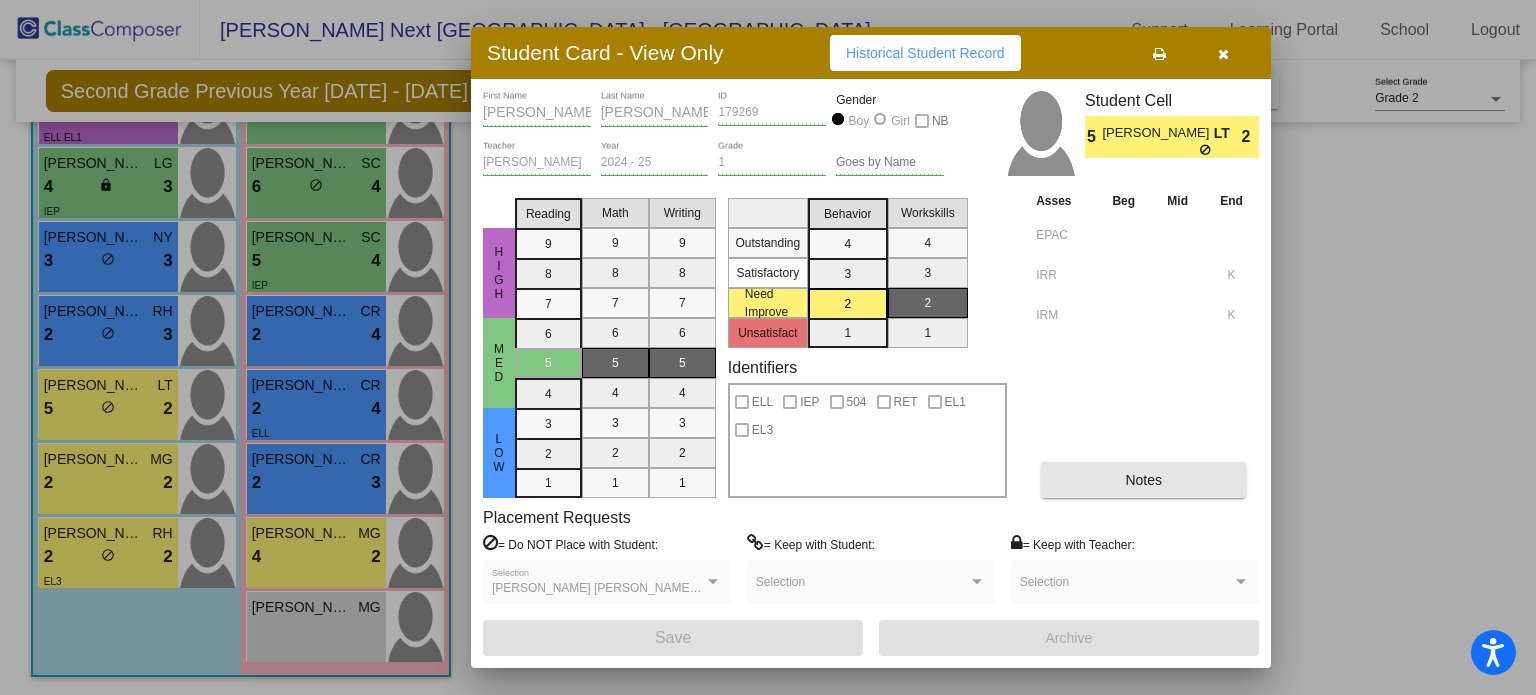 click on "Notes" at bounding box center [1143, 480] 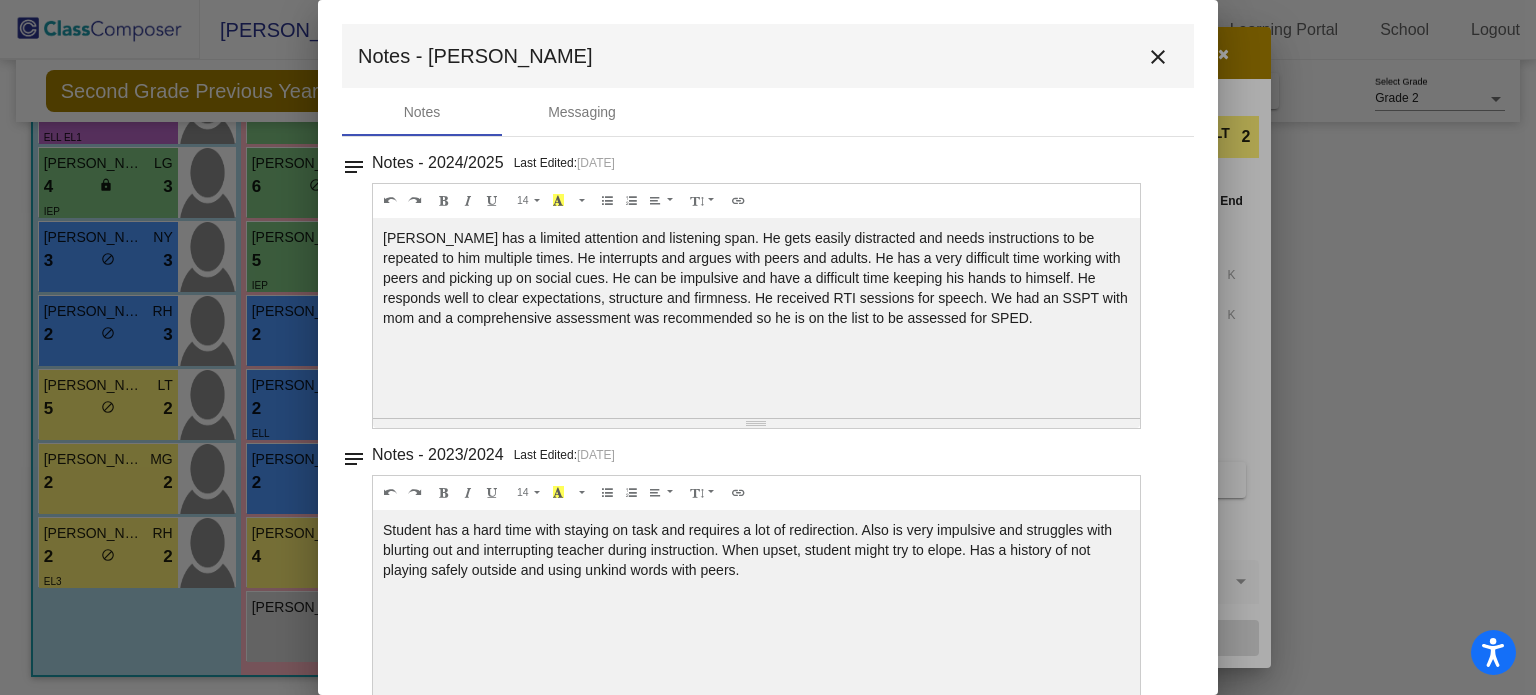 click on "close" at bounding box center (1158, 57) 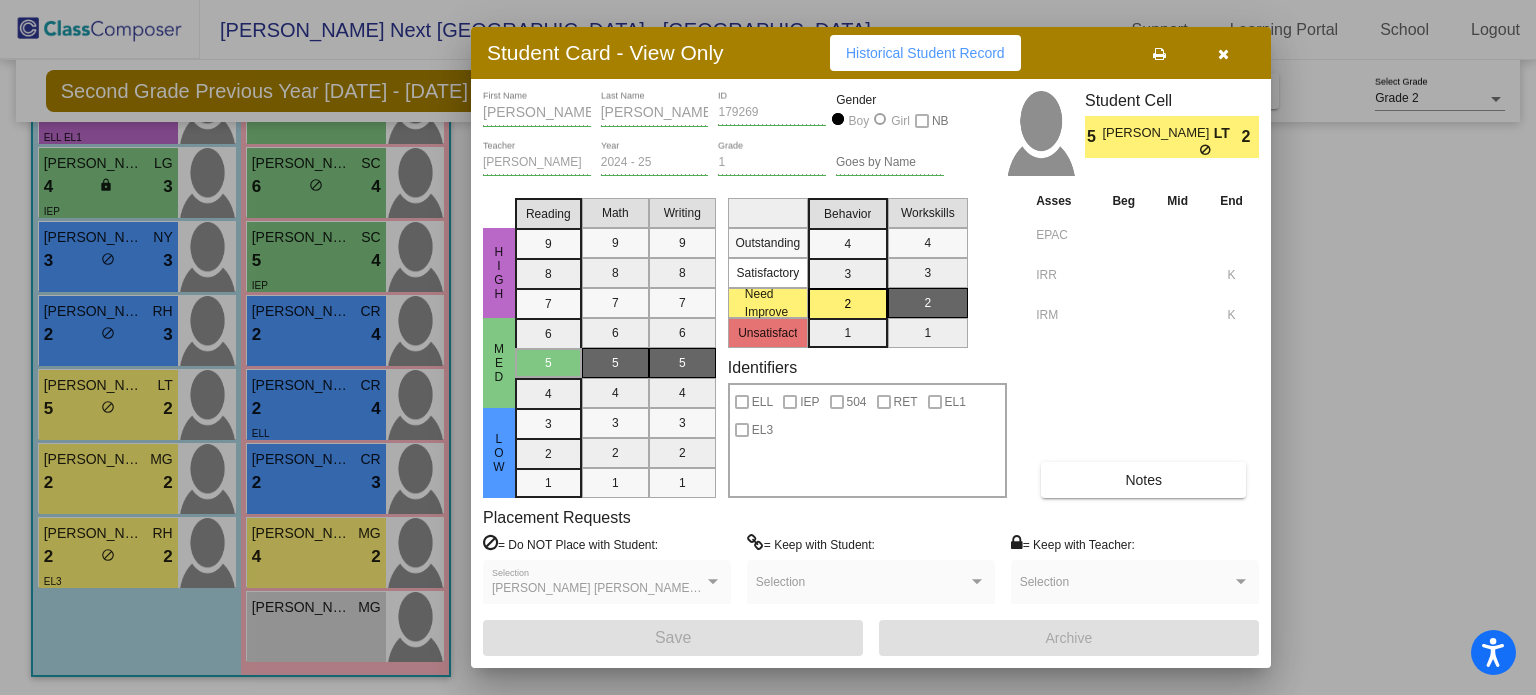click at bounding box center [1223, 54] 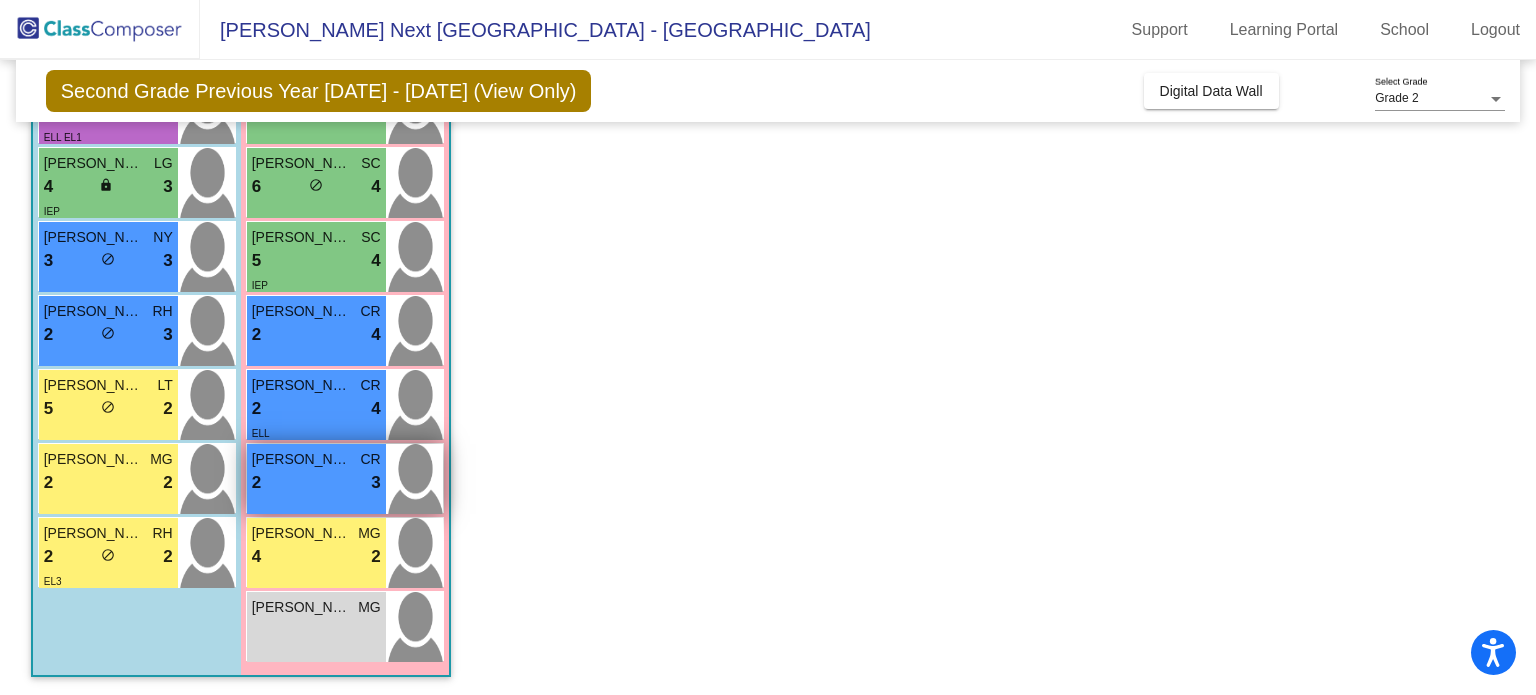 click on "2 lock do_not_disturb_alt 3" at bounding box center (316, 483) 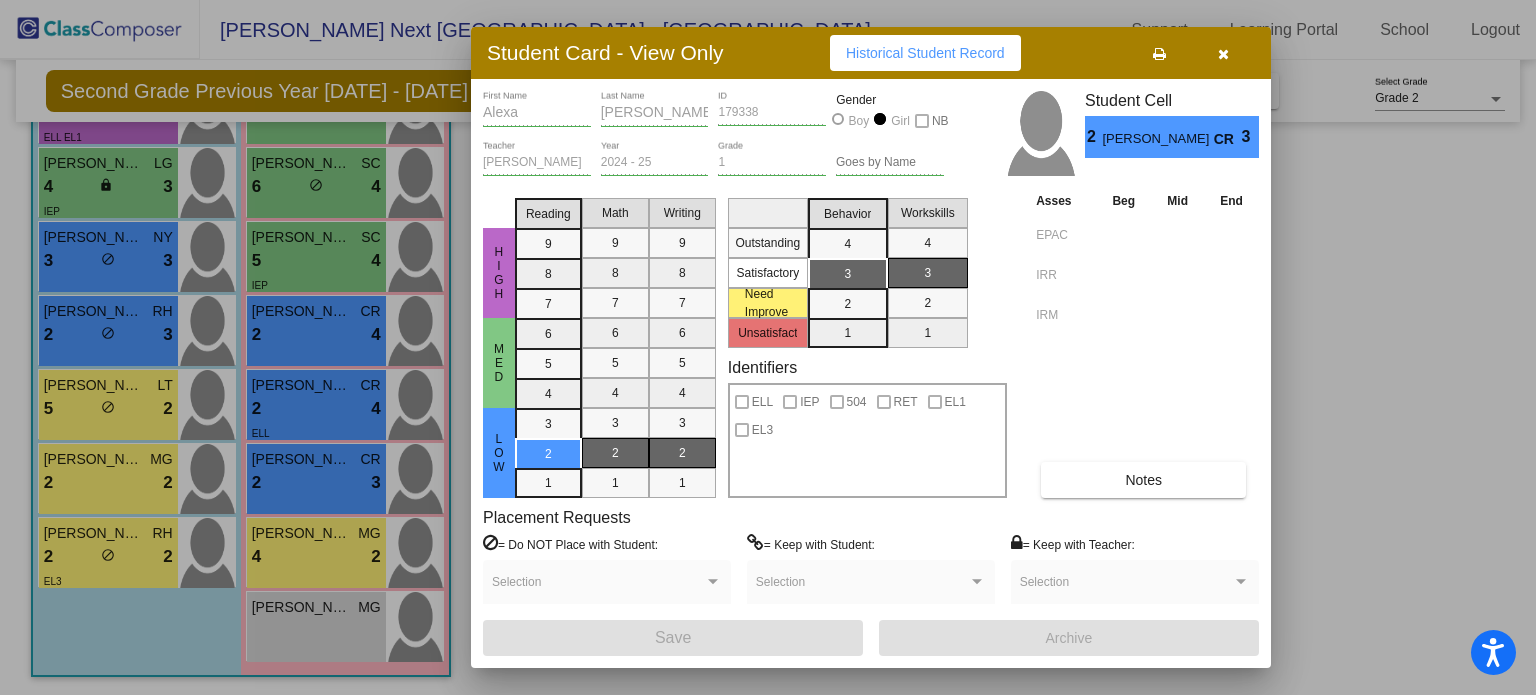 click on "Notes" at bounding box center [1143, 480] 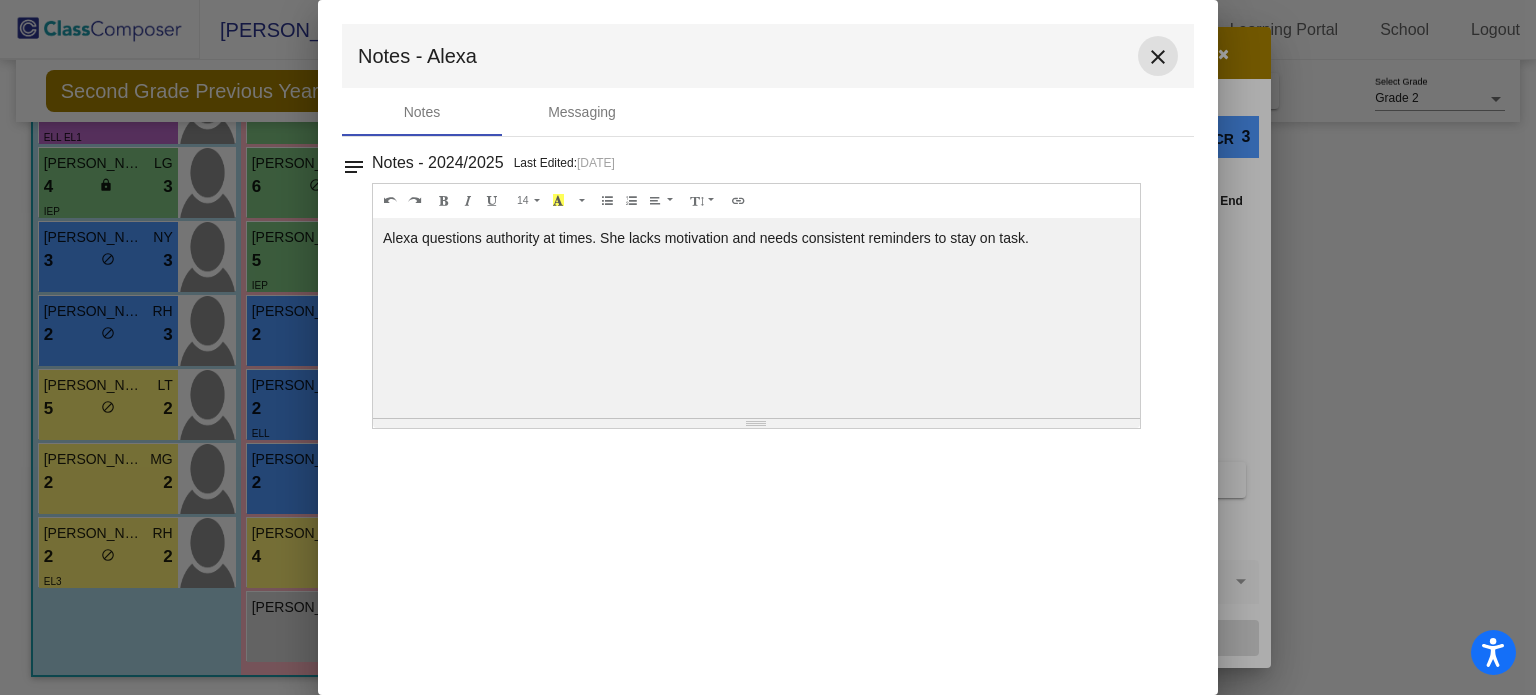 click on "close" at bounding box center (1158, 56) 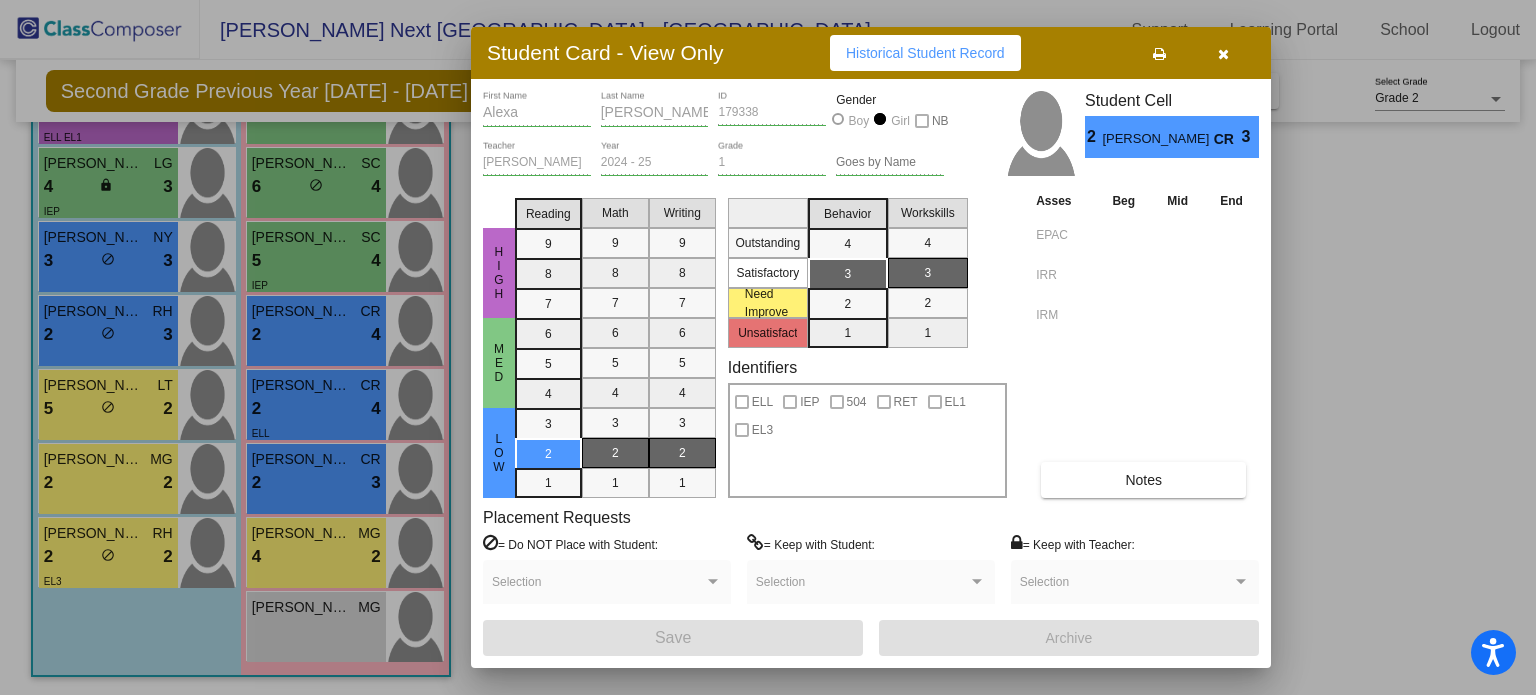 click at bounding box center (1223, 54) 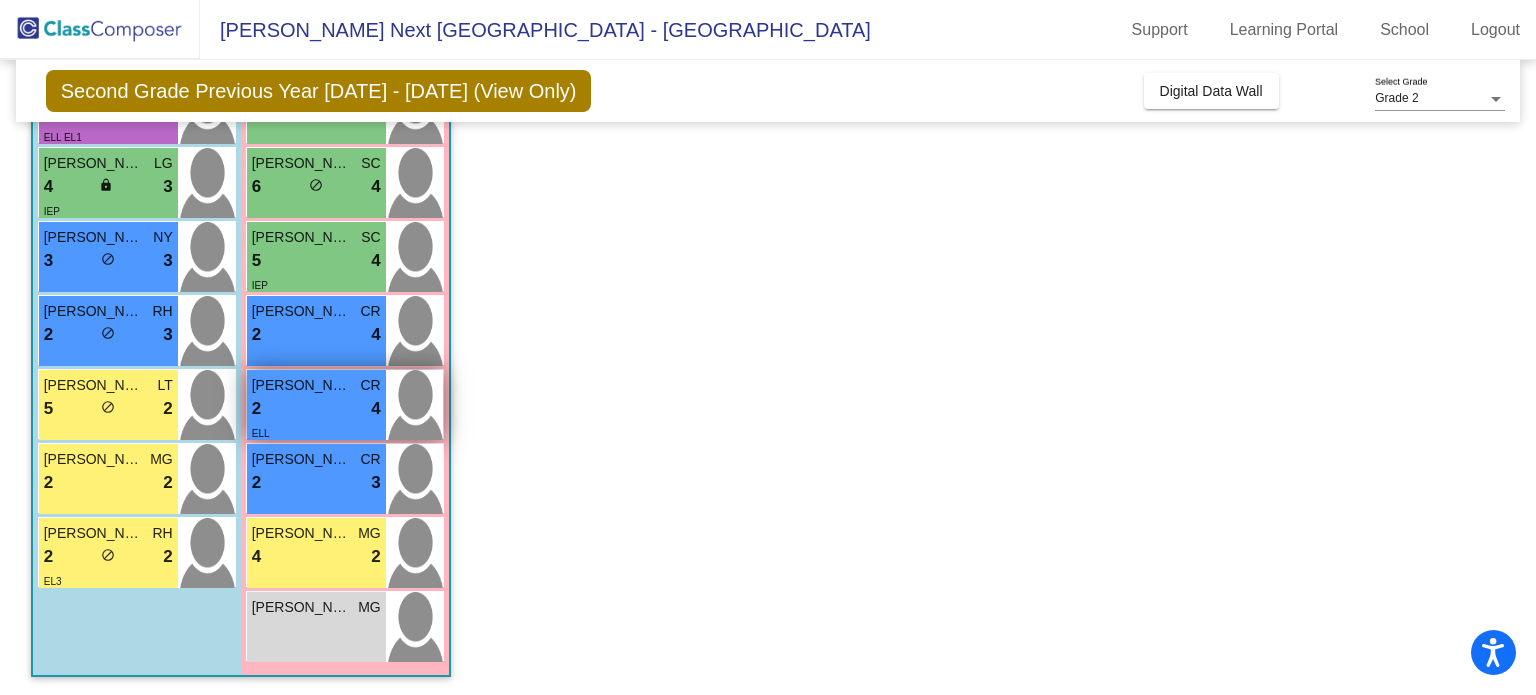 click on "2 lock do_not_disturb_alt 4" at bounding box center (316, 409) 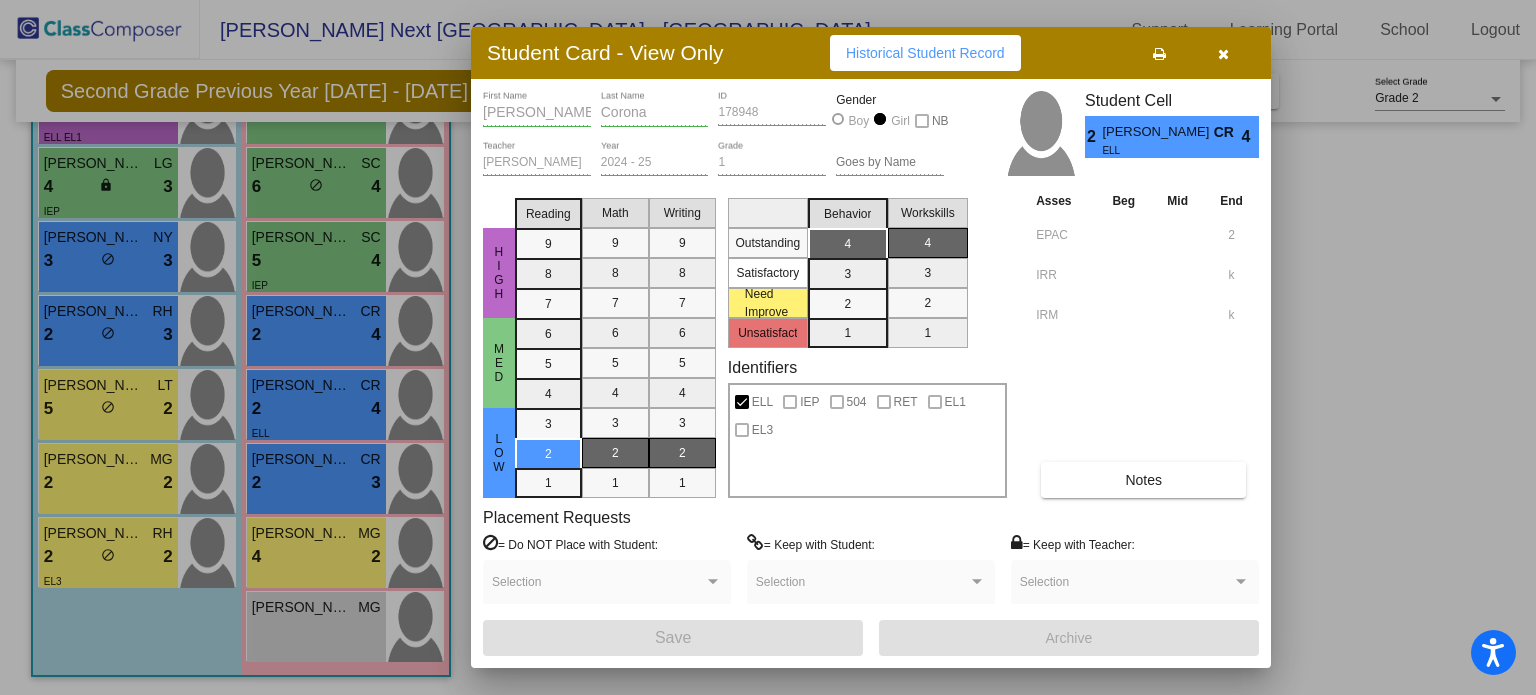 click on "Notes" at bounding box center [1143, 480] 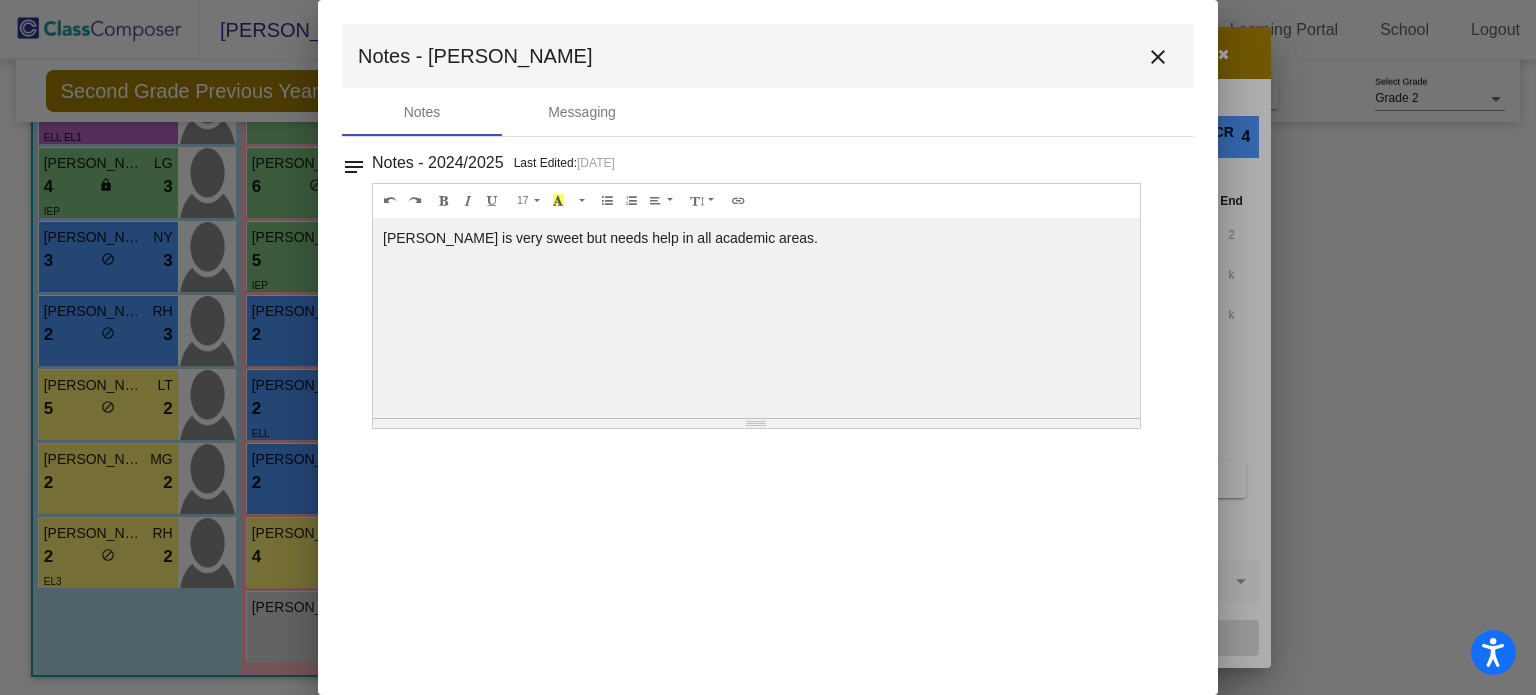 click on "close" at bounding box center [1158, 56] 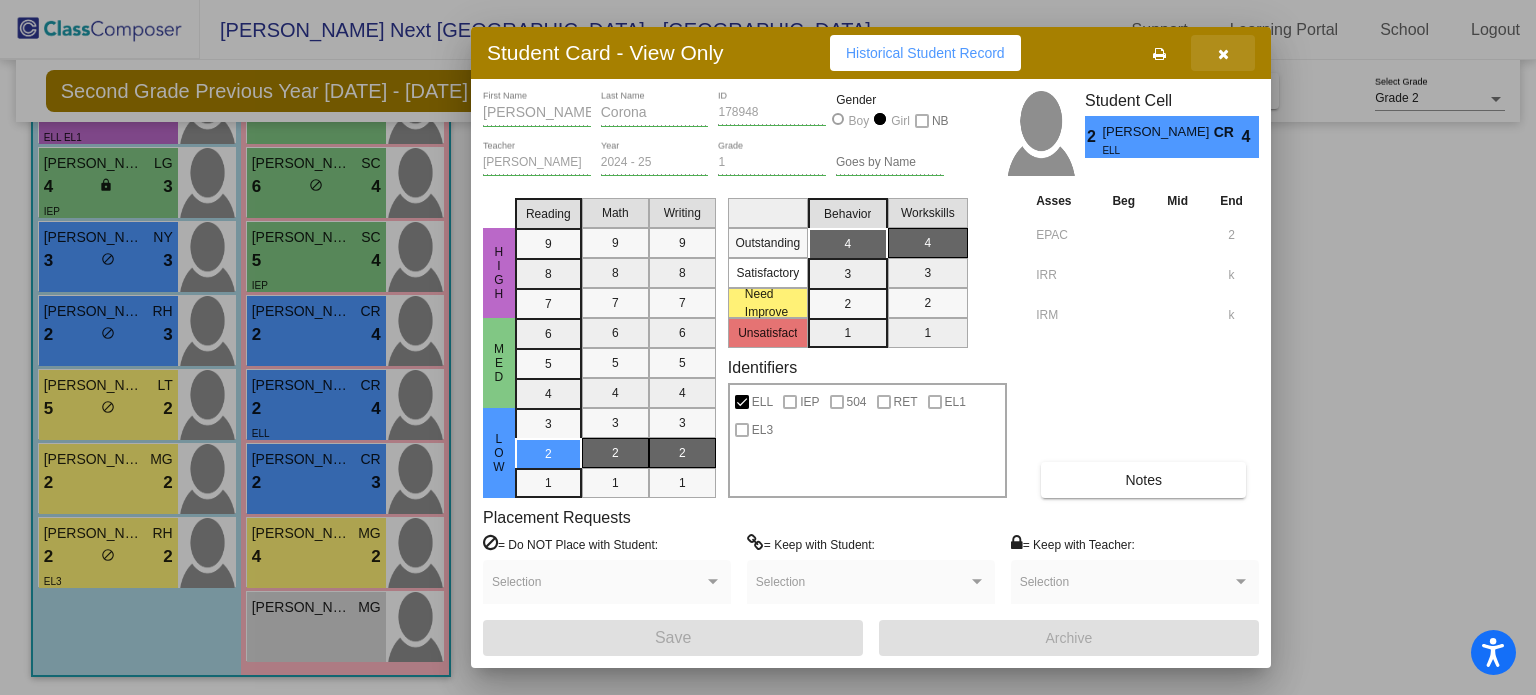 click at bounding box center (1223, 53) 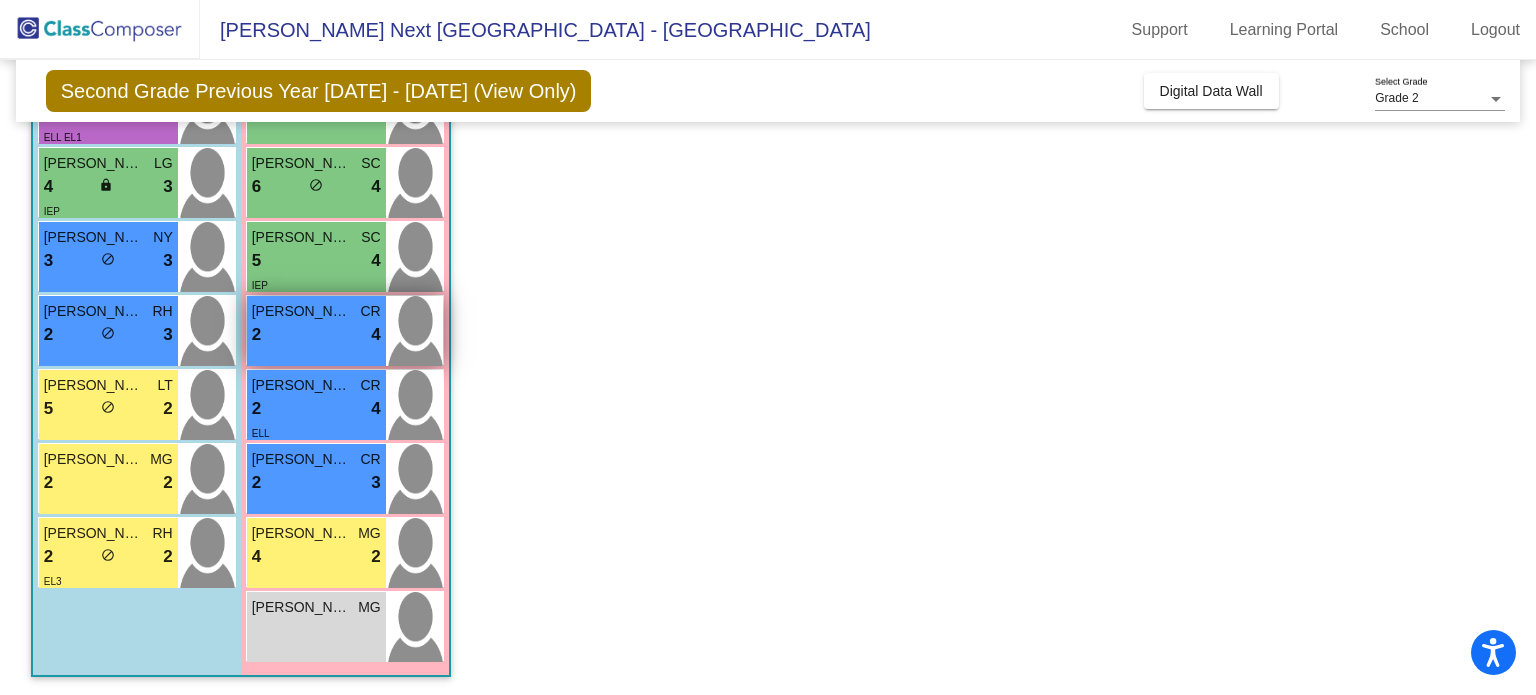 click on "Brielle Salazar CR 2 lock do_not_disturb_alt 4" at bounding box center [316, 331] 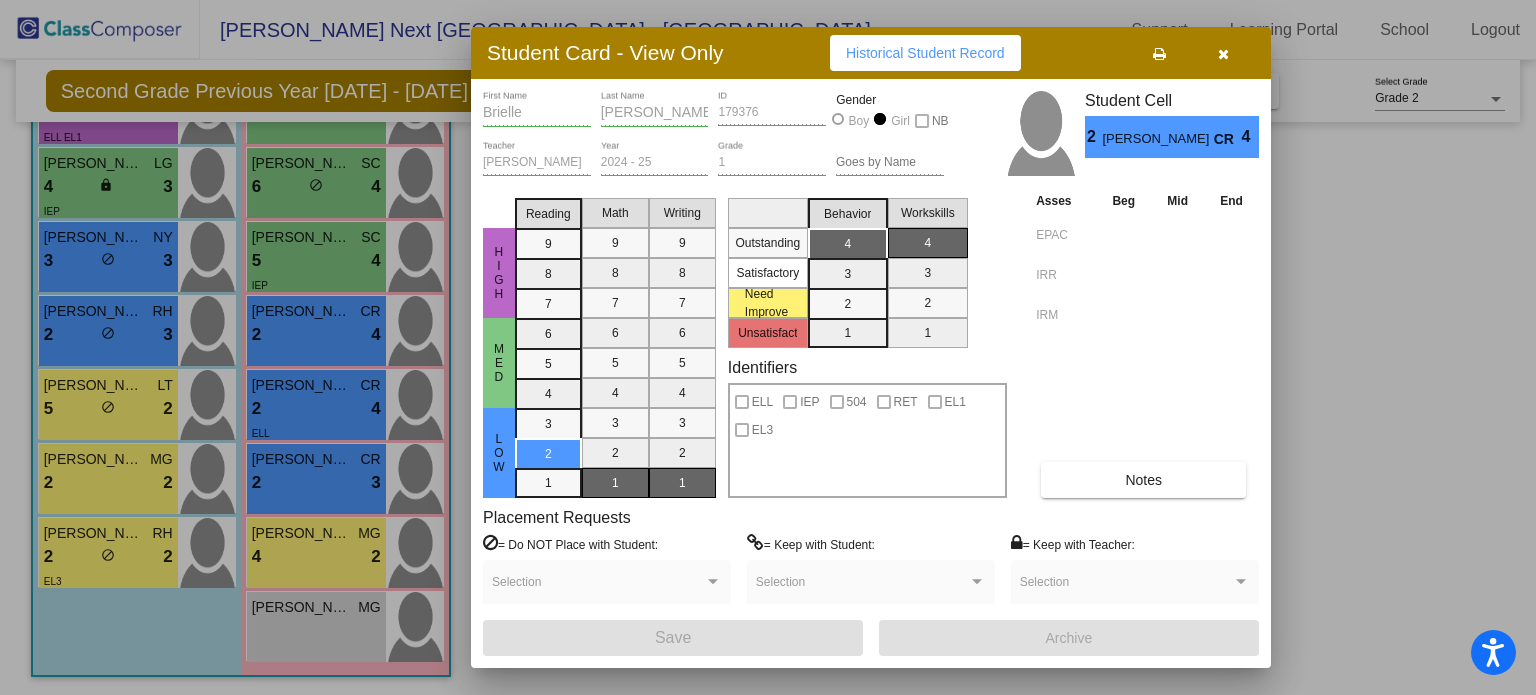 click on "Brielle First Name Salazar Last Name 179376 ID Gender   Boy   Girl   NB Cindy Rubio Teacher 2024 - 25 Year 1 Grade Goes by Name Student Cell 2 Brielle Salazar CR 4  HIGH   MED    LOW   Reading 9 8 7 6 5 4 3 2 1 Math 9 8 7 6 5 4 3 2 1 Writing 9 8 7 6 5 4 3 2 1 Outstanding Satisfactory Need Improve Unsatisfact Behavior 4 3 2 1 Workskills 4 3 2 1 Identifiers   ELL   IEP   504   RET   EL1   EL3 Asses Beg Mid End EPAC IRR IRM  Notes  Placement Requests  = Do NOT Place with Student:   Selection  = Keep with Student:   Selection  = Keep with Teacher:   Selection  Save   Archive" at bounding box center (871, 373) 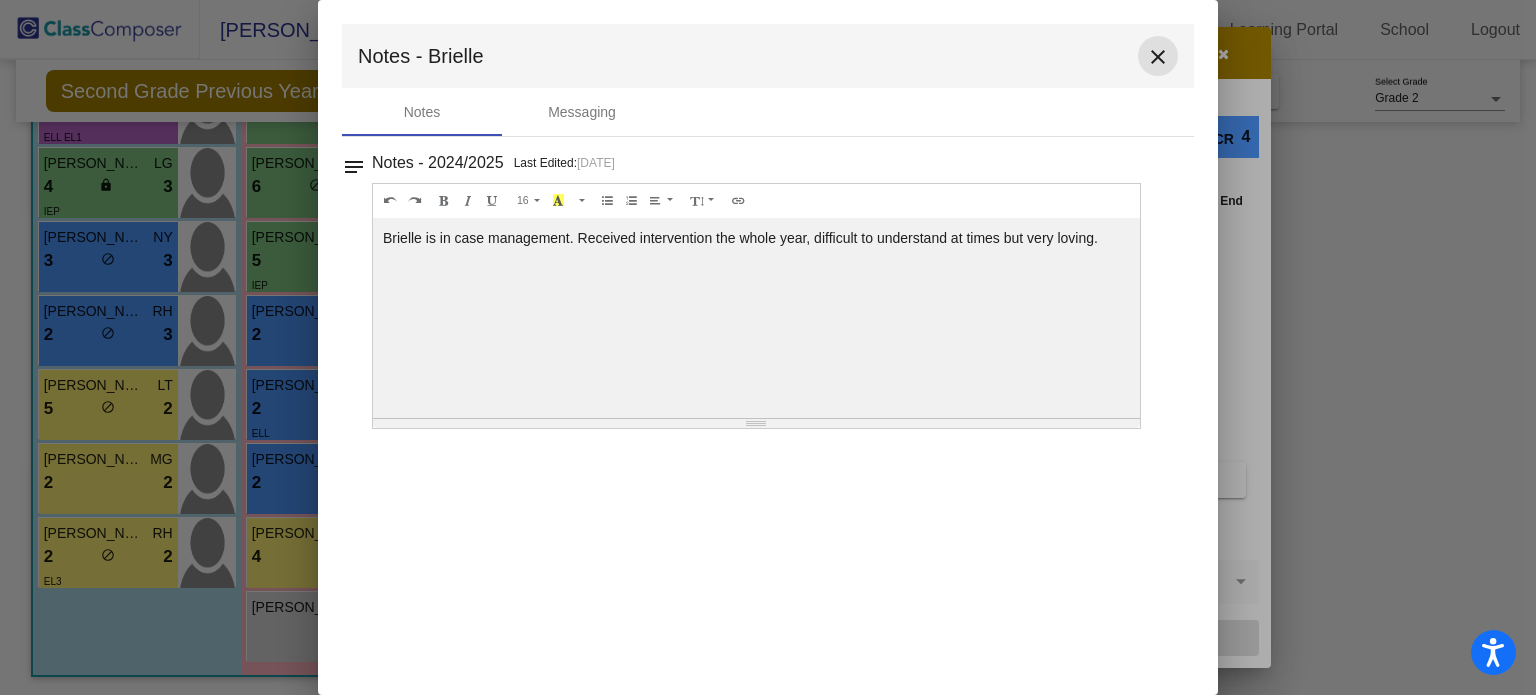 click on "close" at bounding box center (1158, 57) 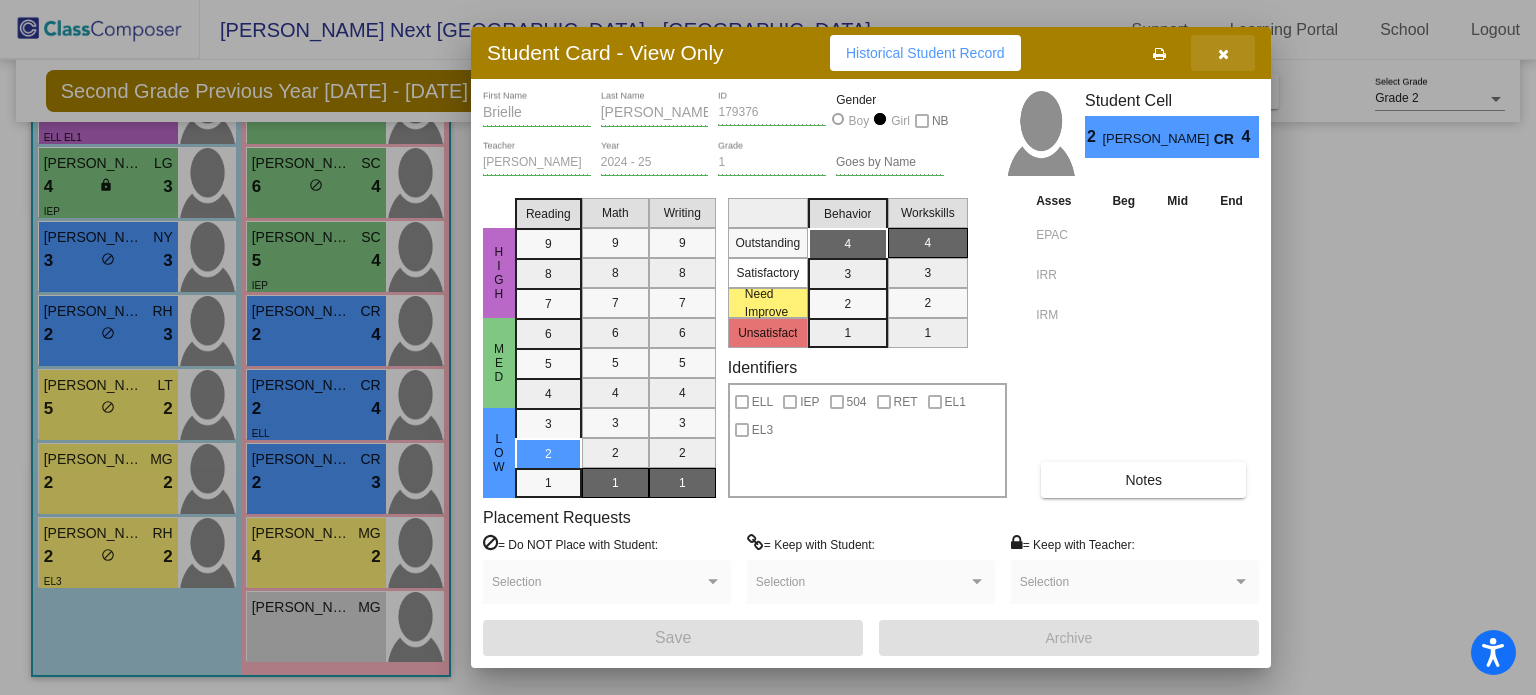 click at bounding box center (1223, 54) 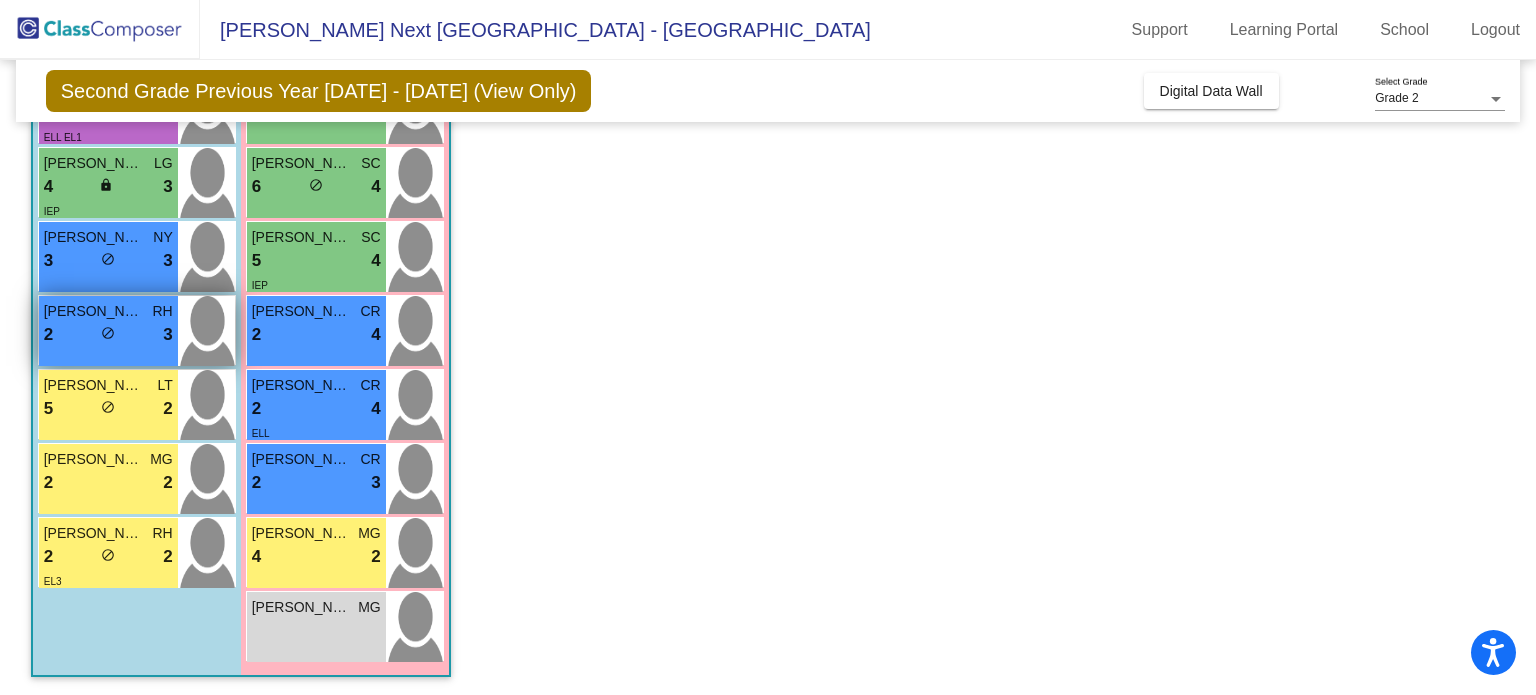 click on "Eion Maximo Morales" at bounding box center (94, 311) 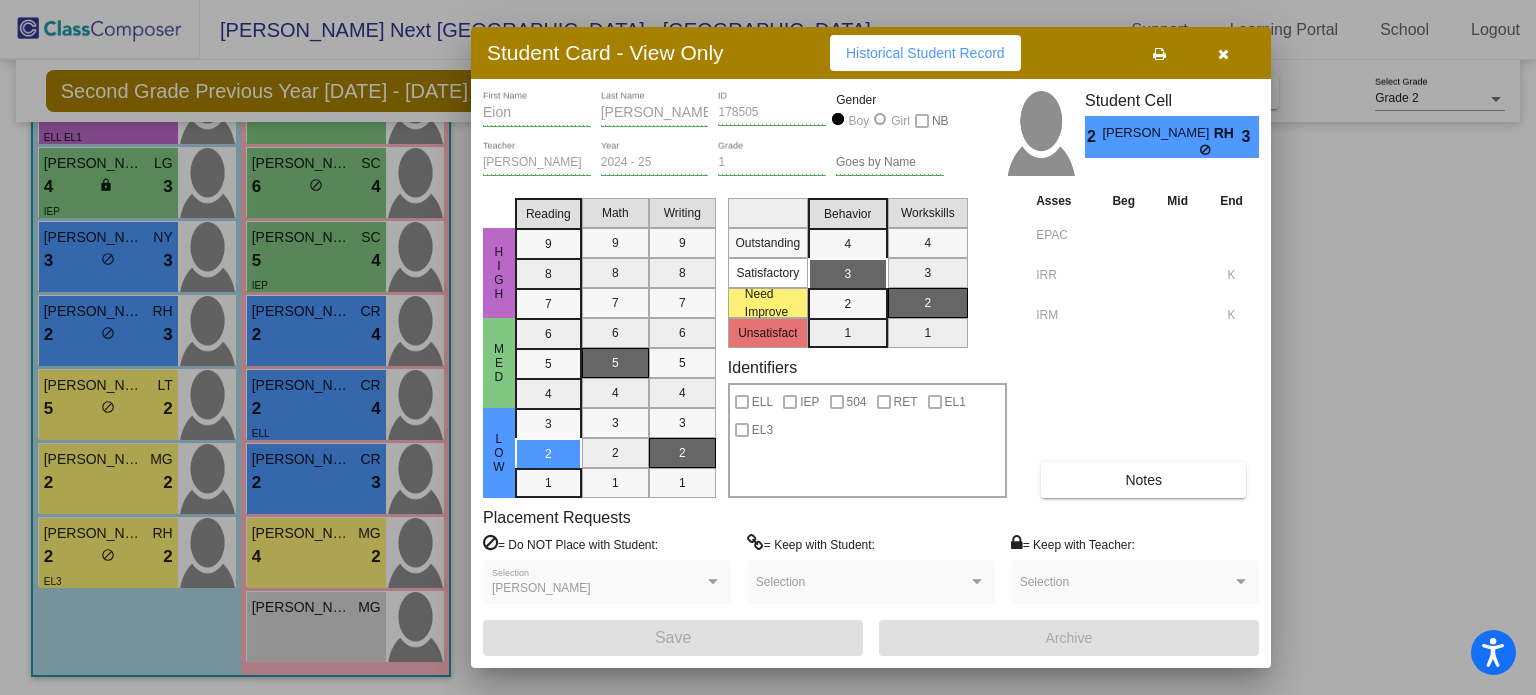click on "Notes" at bounding box center [1143, 480] 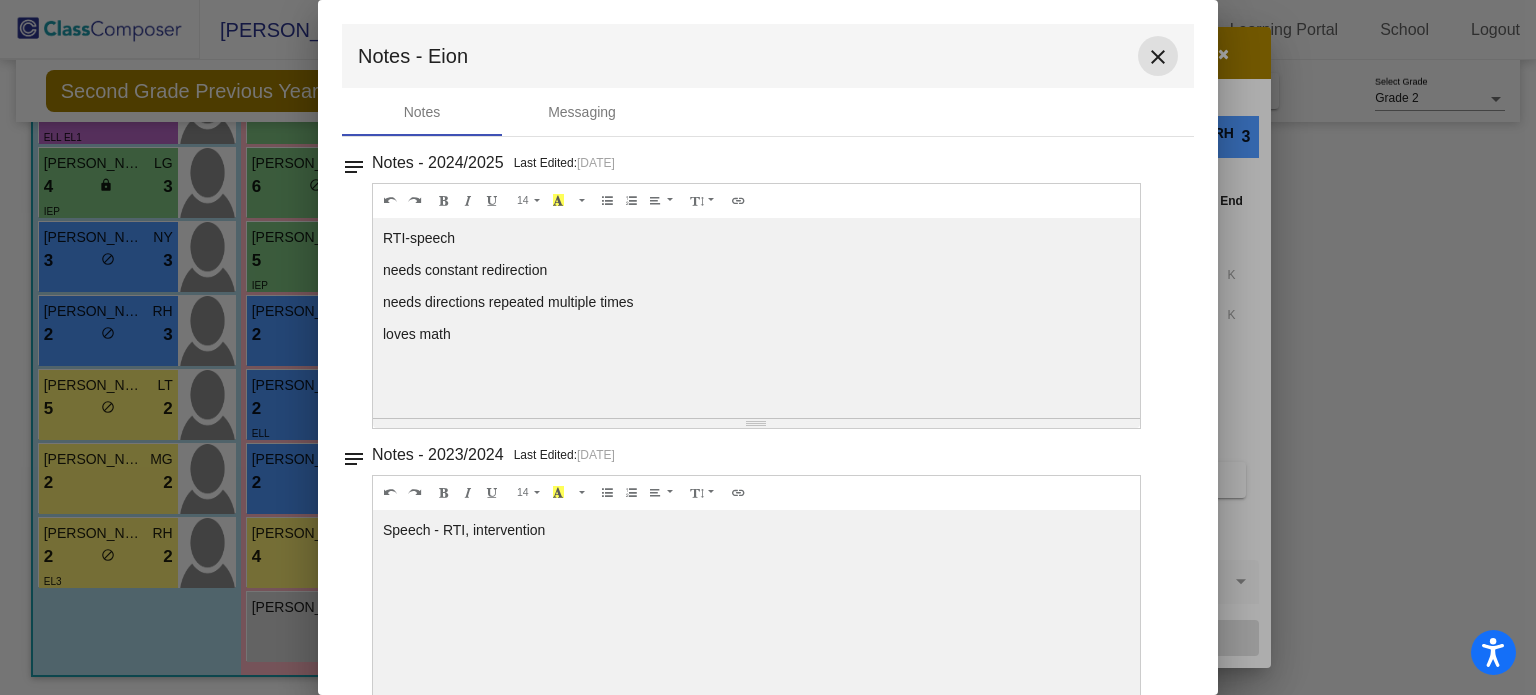 click on "close" at bounding box center (1158, 57) 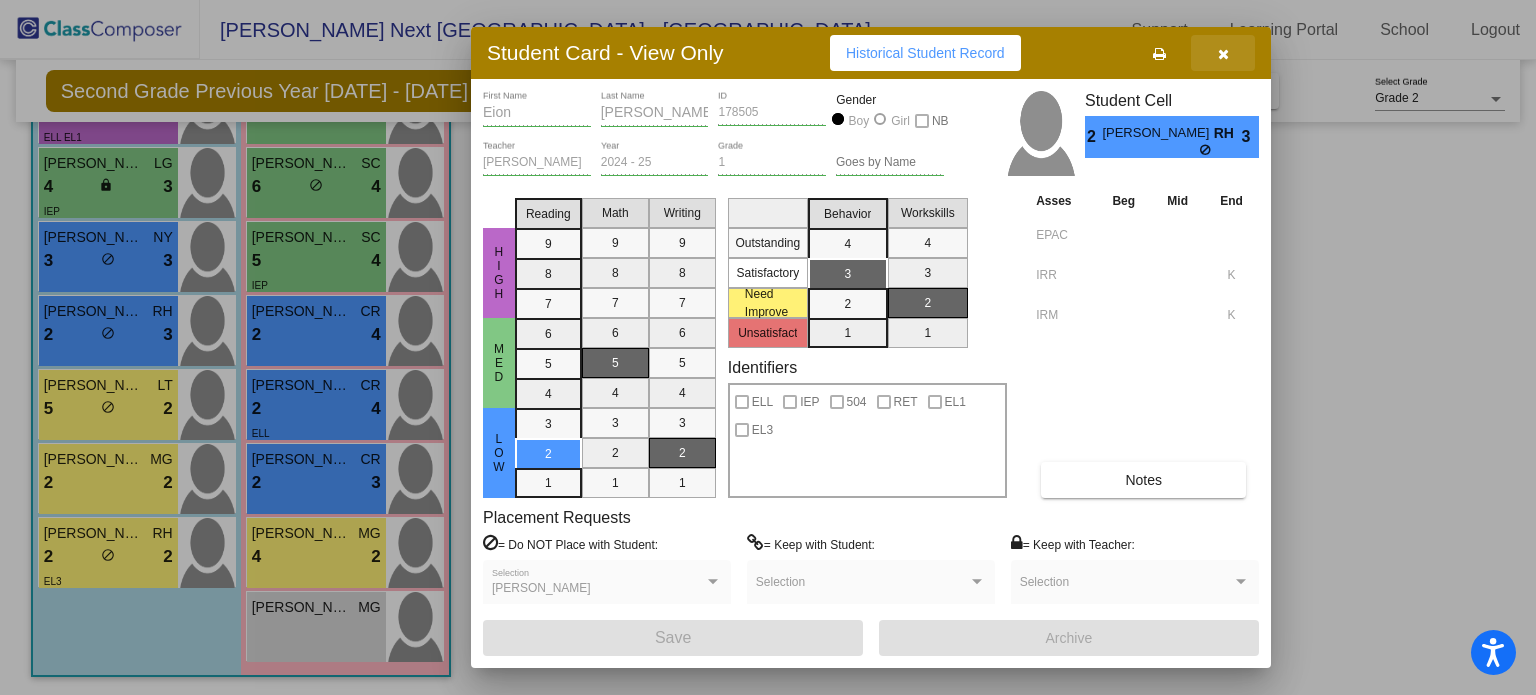 click at bounding box center [1223, 54] 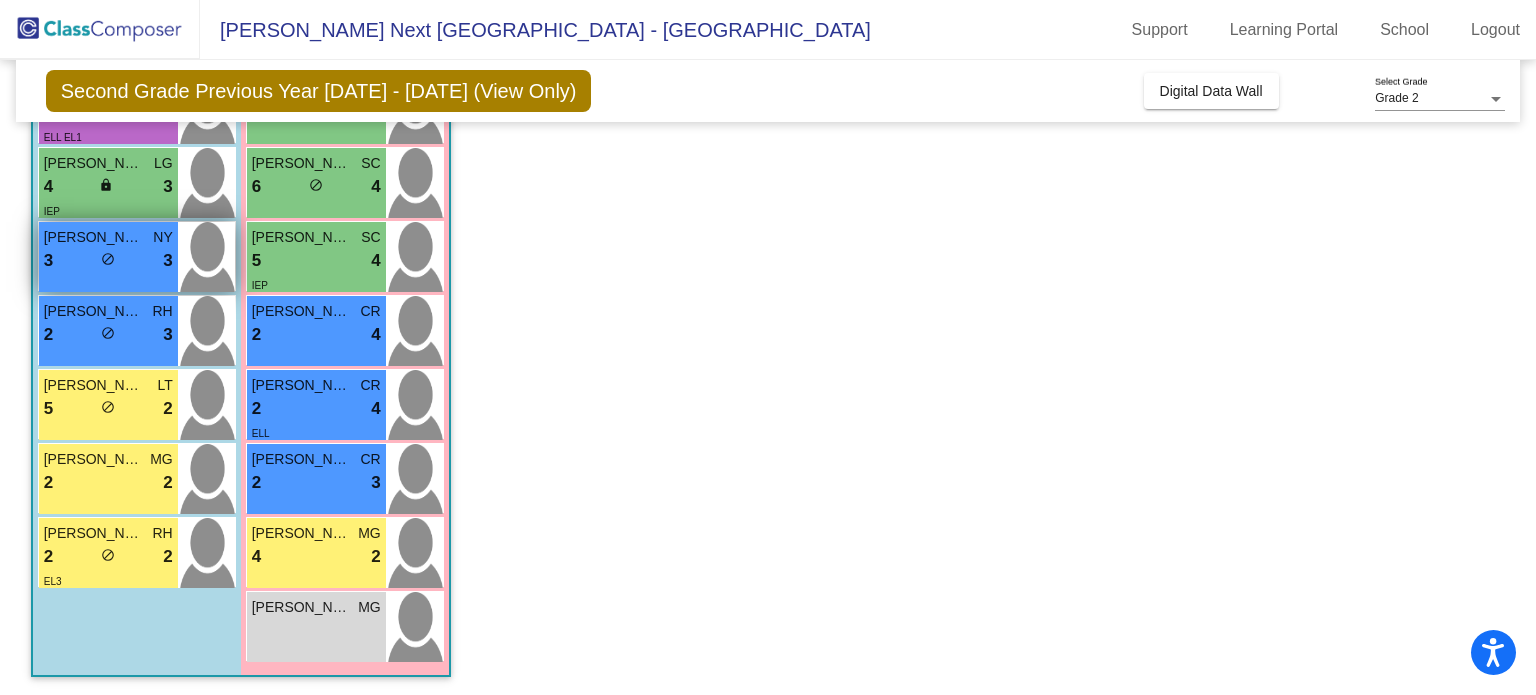 click on "Mayson Cano" at bounding box center (94, 237) 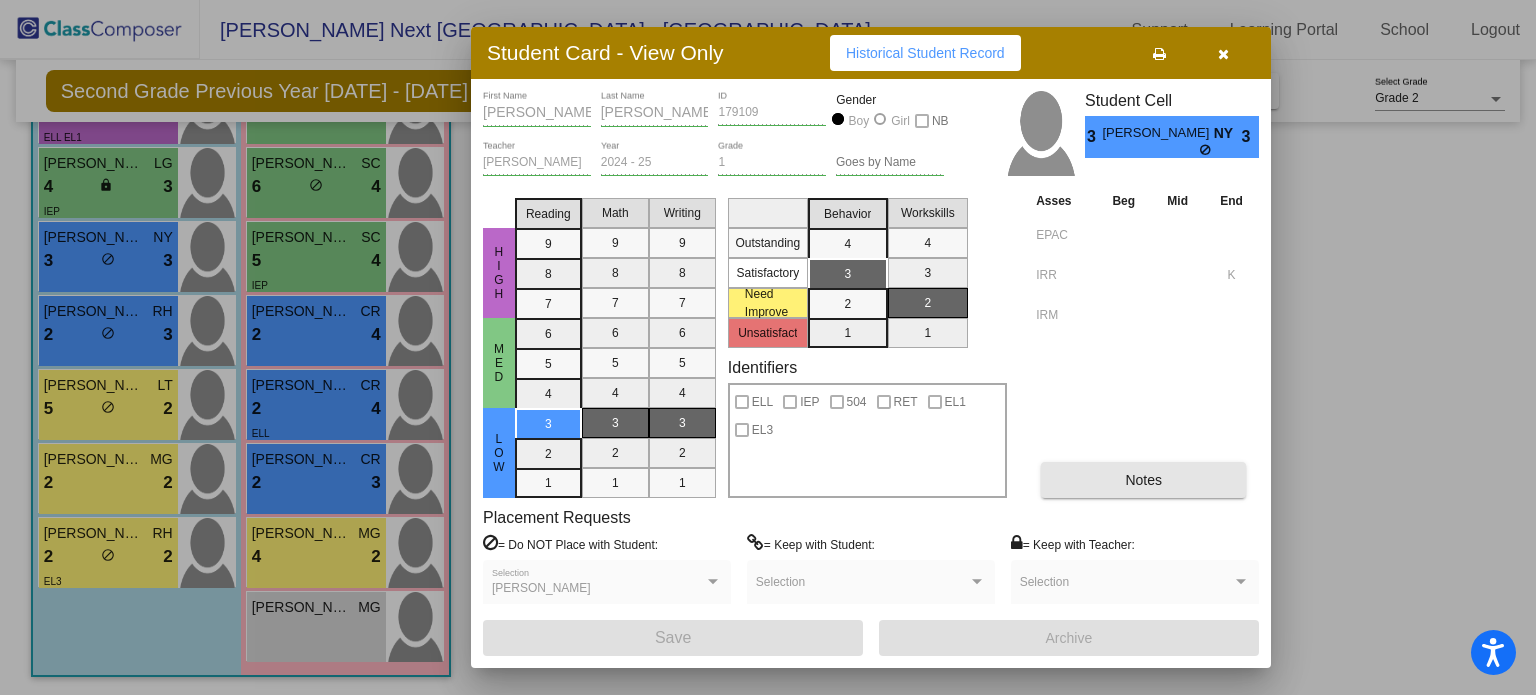 click on "Notes" at bounding box center [1143, 480] 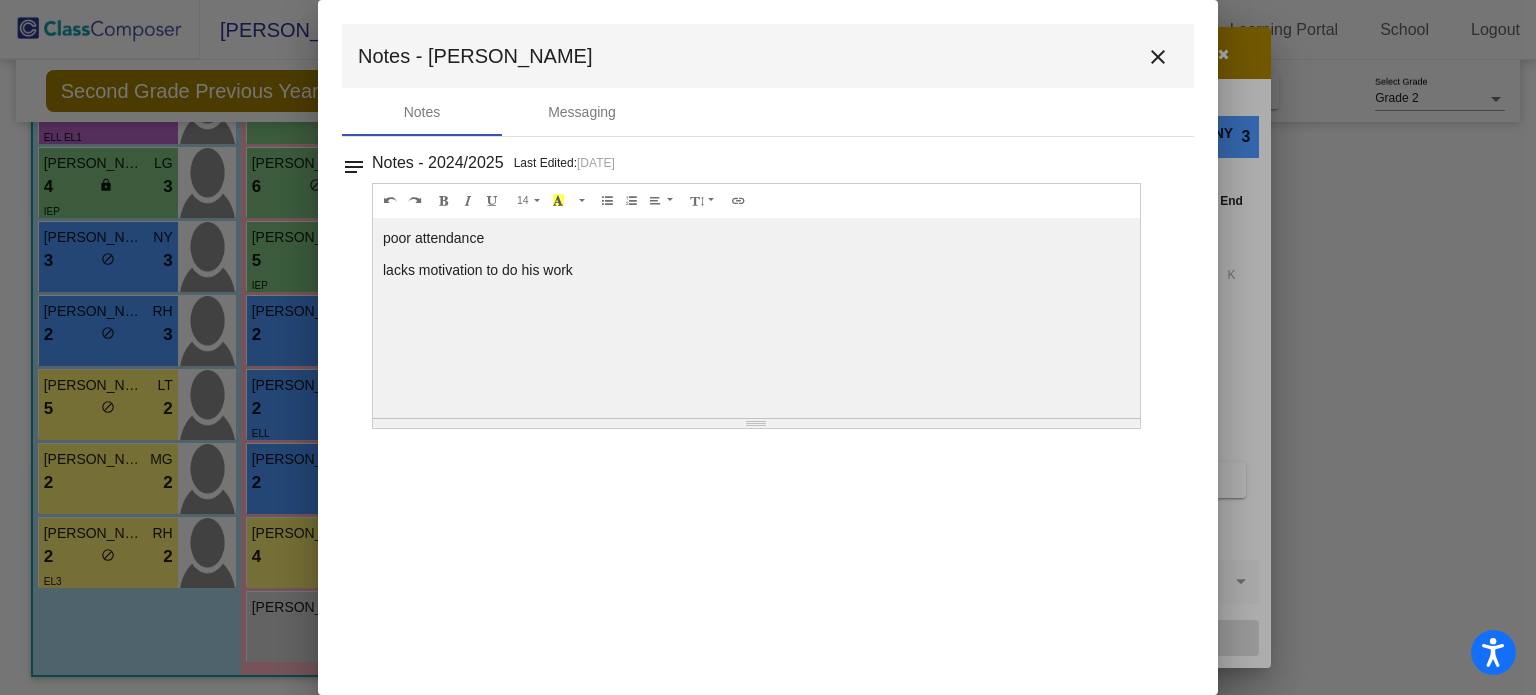click on "close" at bounding box center (1158, 57) 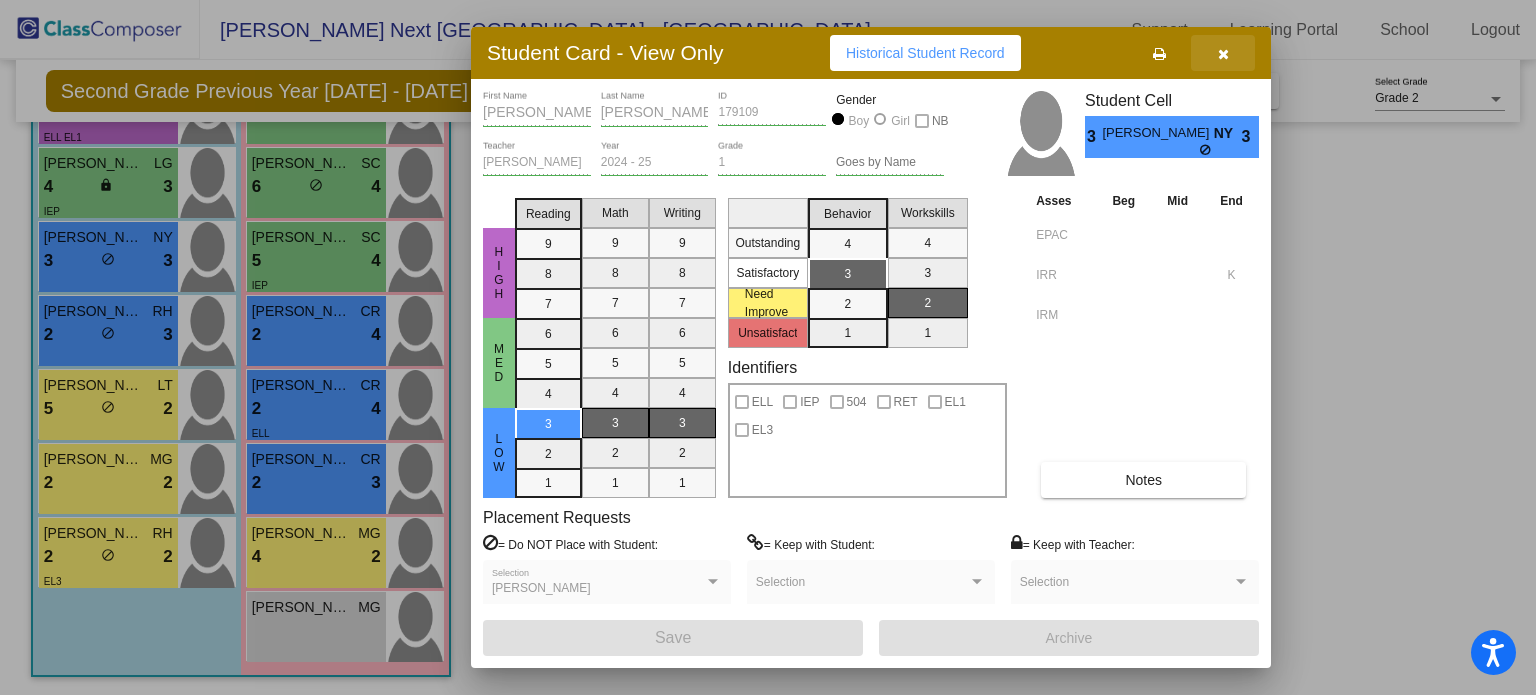 click at bounding box center [1223, 53] 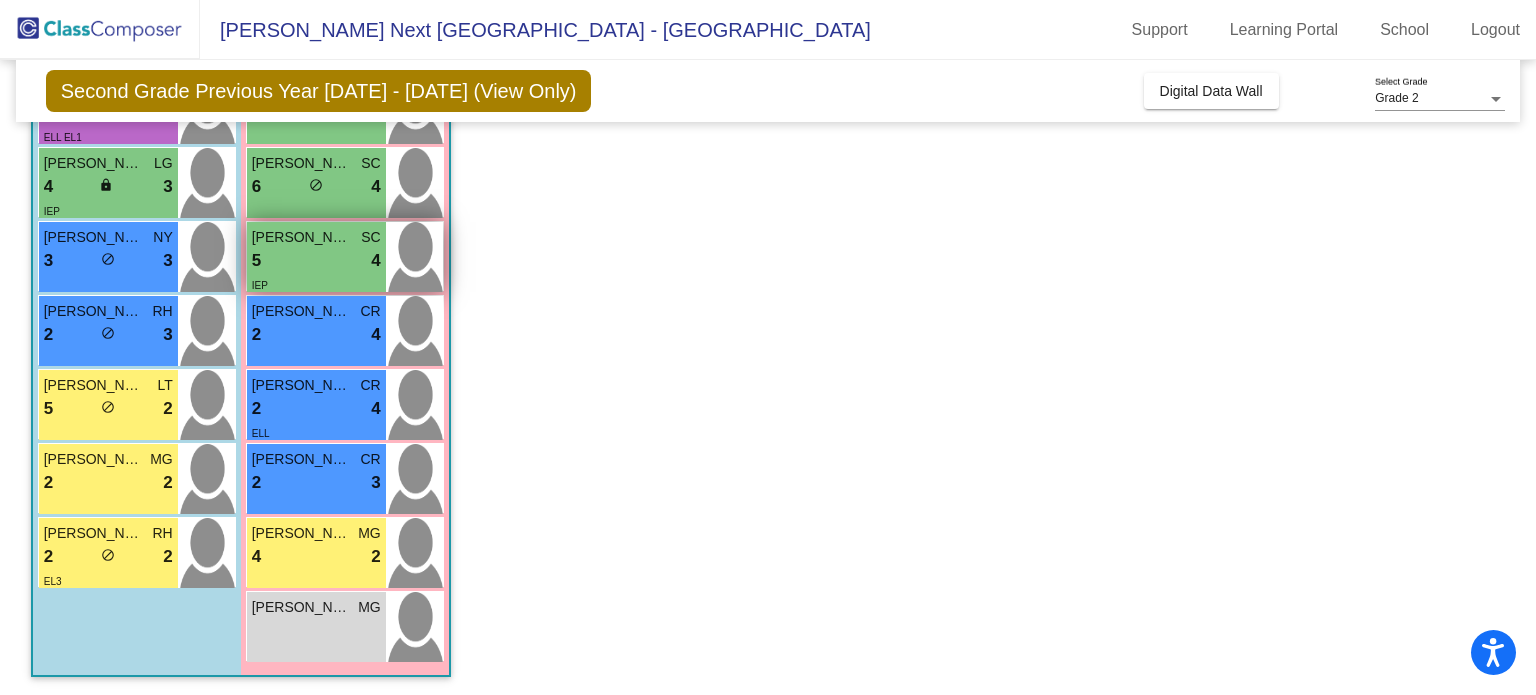 click on "5 lock do_not_disturb_alt 4" at bounding box center (316, 261) 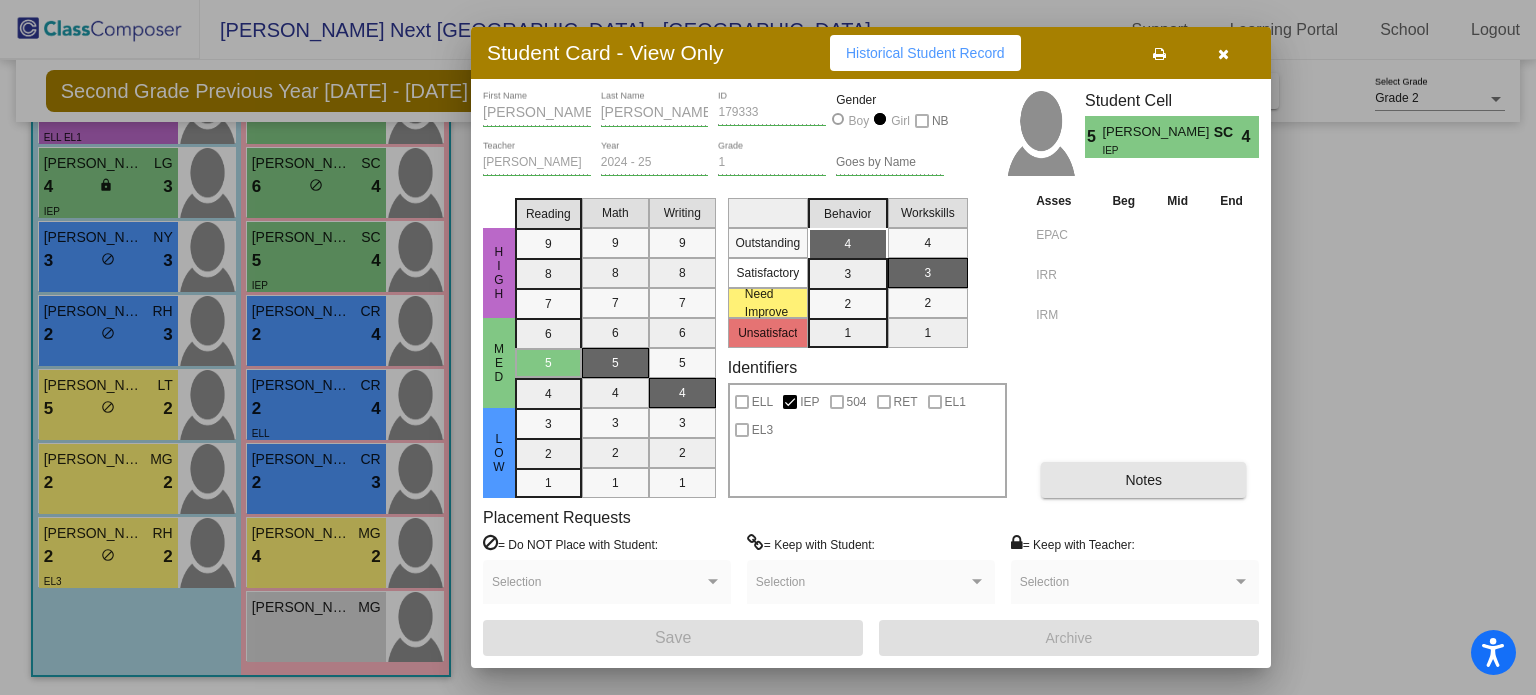 click on "Notes" at bounding box center (1143, 480) 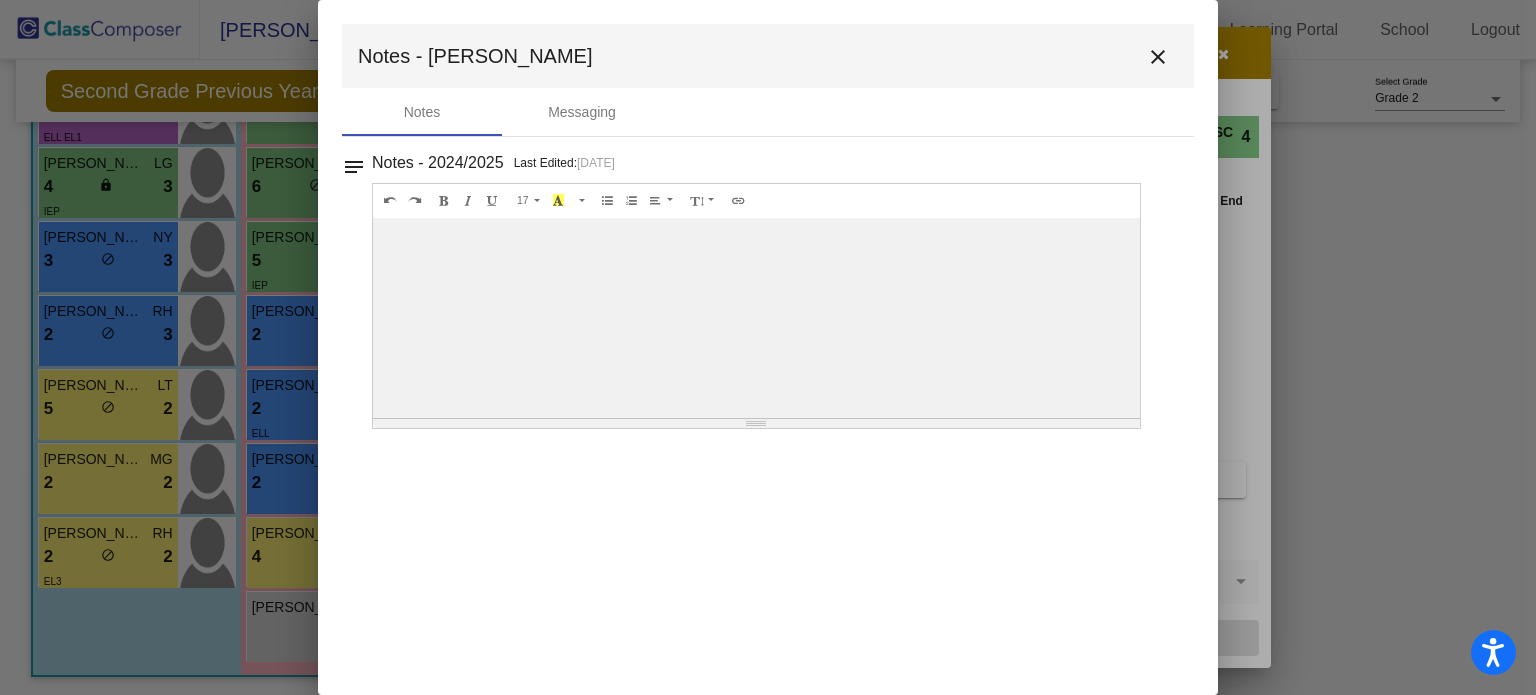 click on "close" at bounding box center (1158, 57) 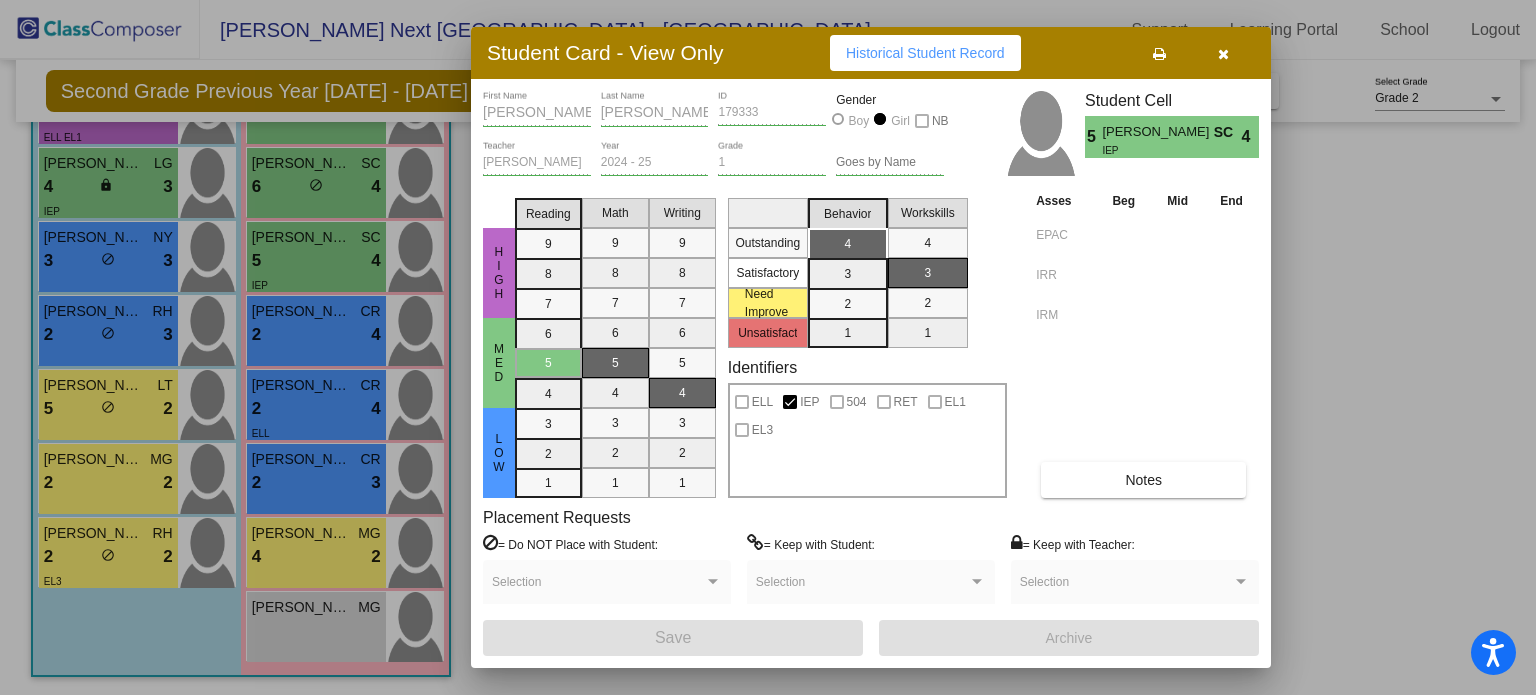 click at bounding box center (1223, 54) 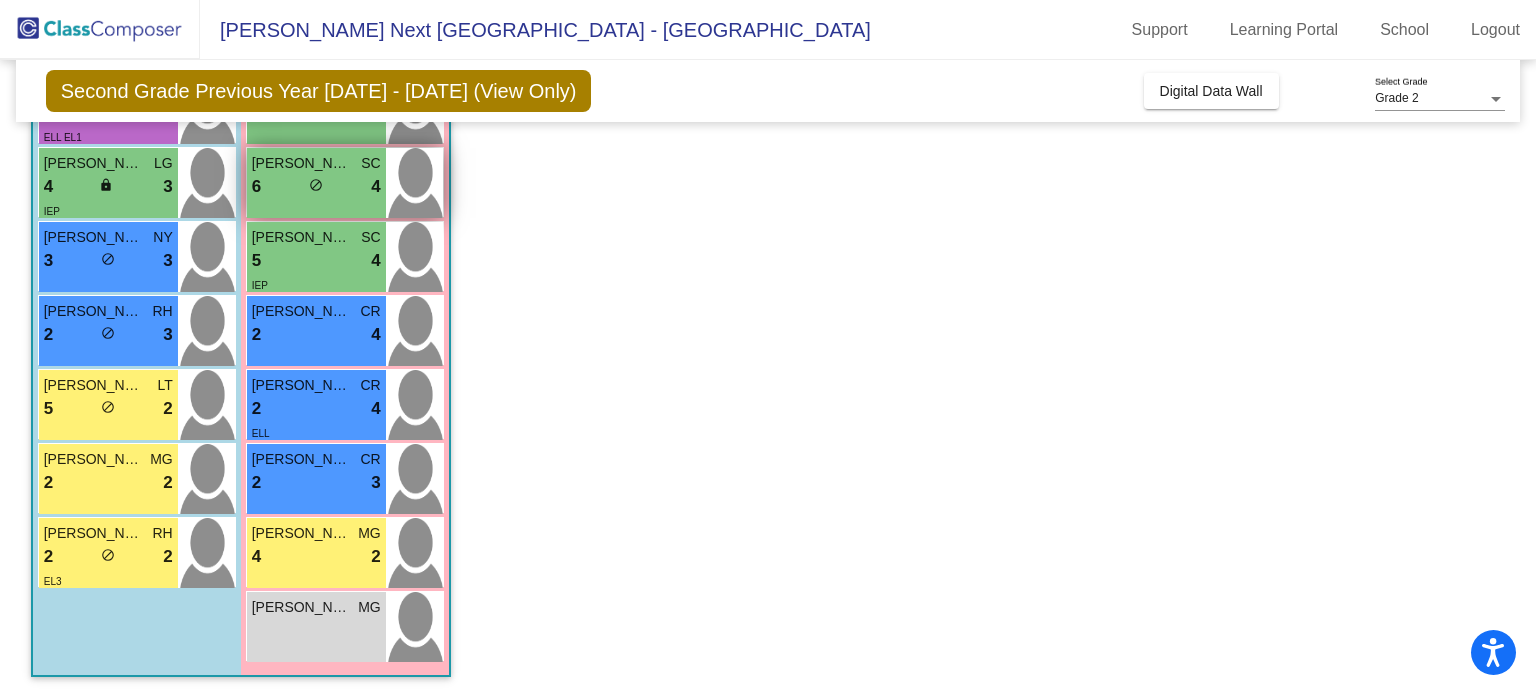 click on "6 lock do_not_disturb_alt 4" at bounding box center (316, 187) 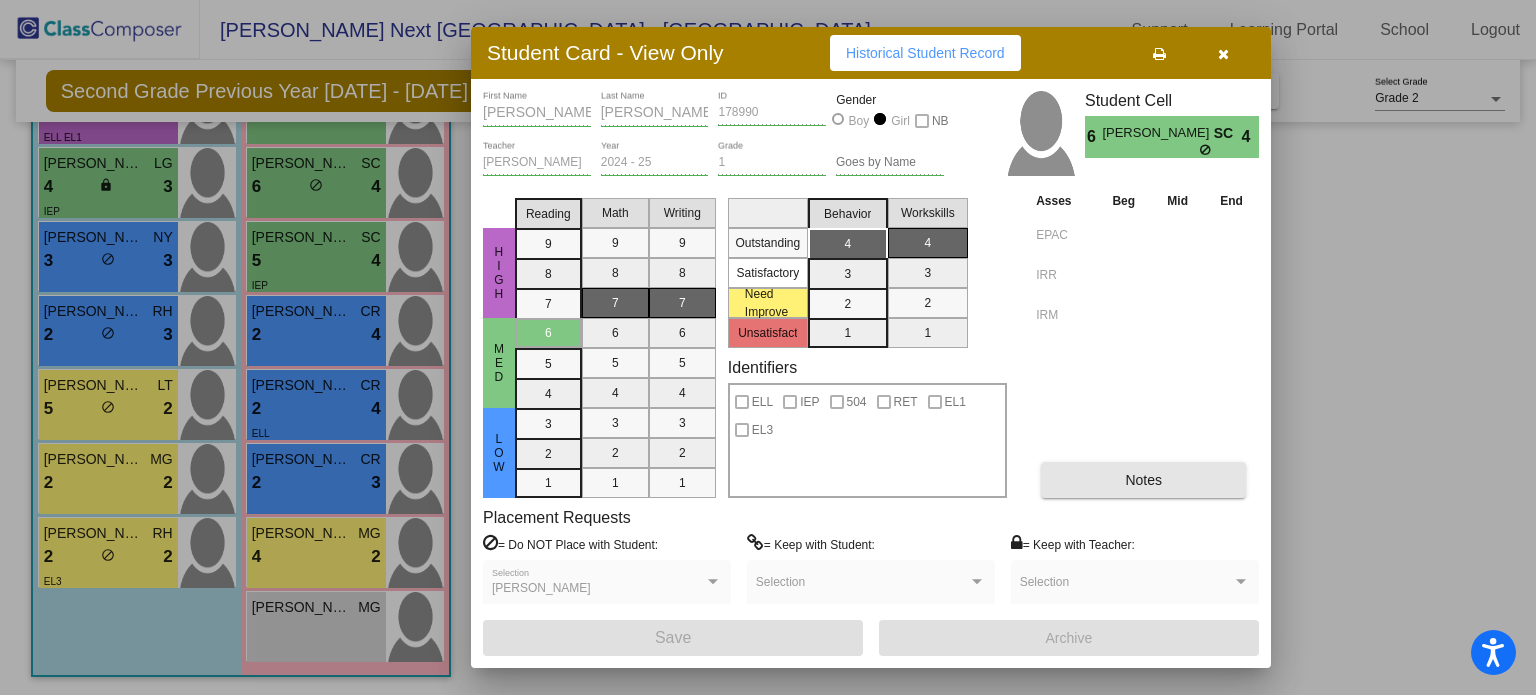 click on "Notes" at bounding box center (1143, 480) 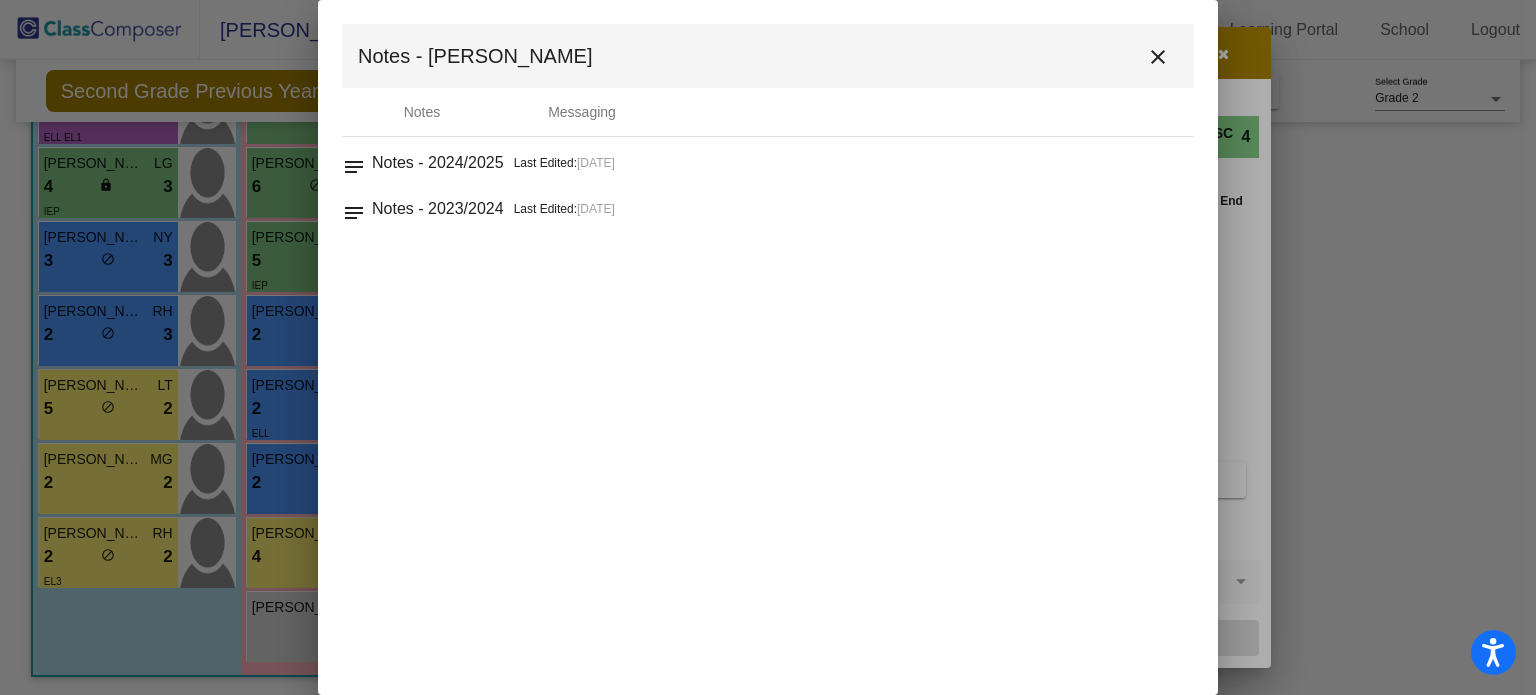 drag, startPoint x: 1115, startPoint y: 490, endPoint x: 1119, endPoint y: 409, distance: 81.09871 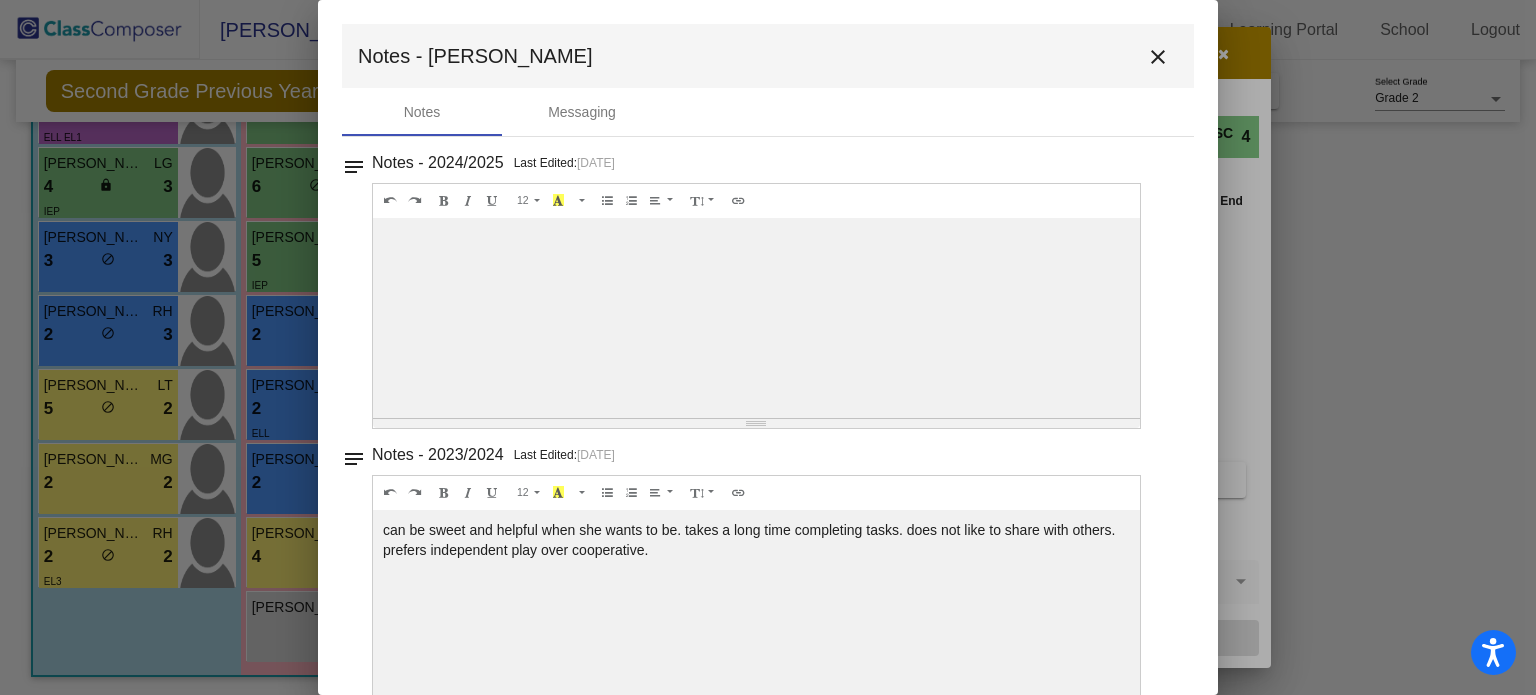 click on "close" at bounding box center [1158, 57] 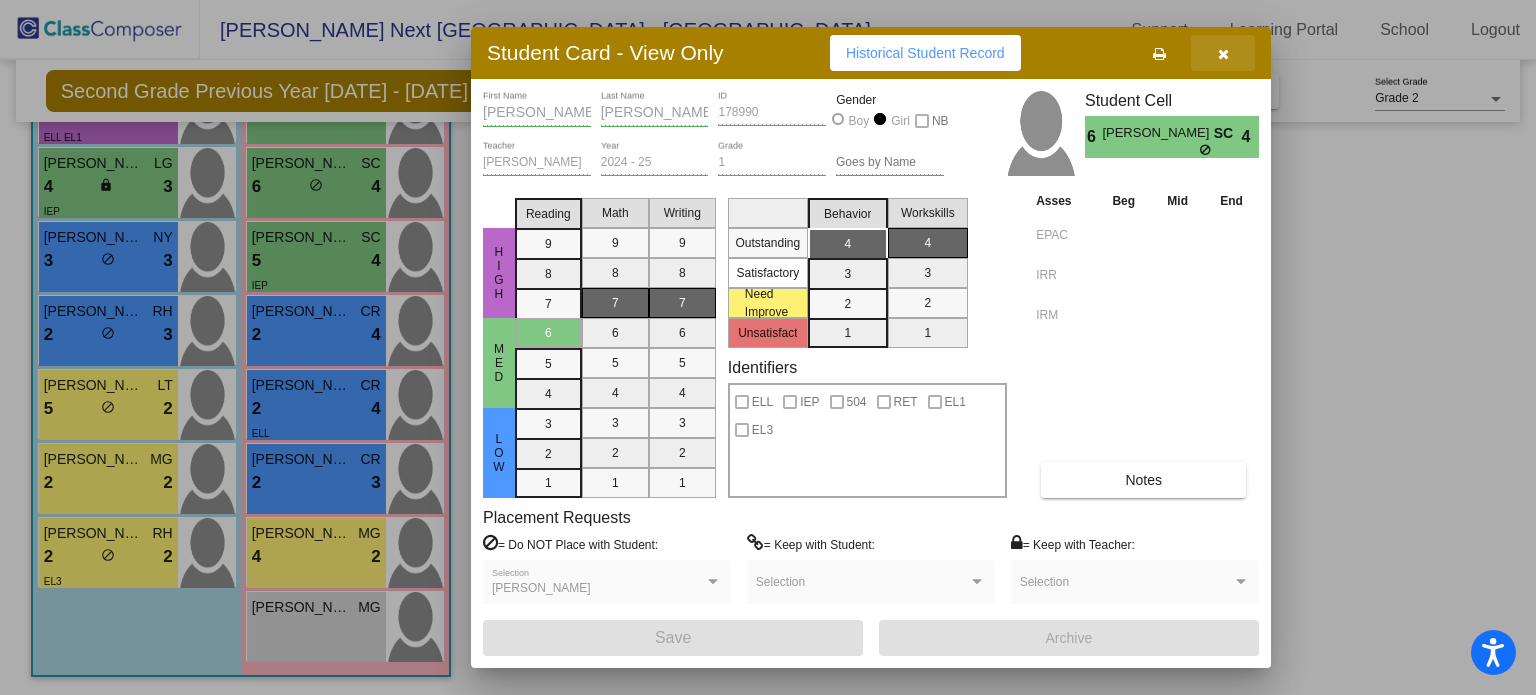 click at bounding box center [1223, 53] 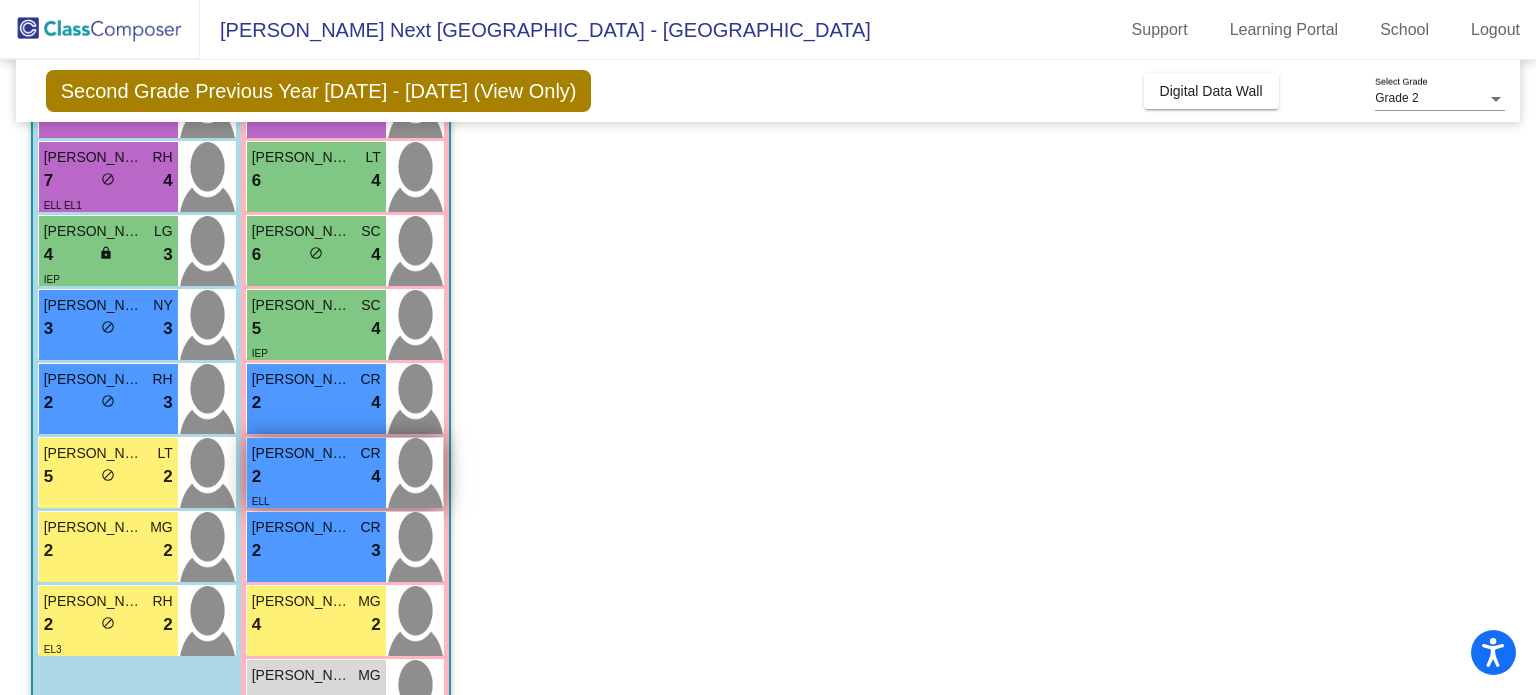 scroll, scrollTop: 369, scrollLeft: 0, axis: vertical 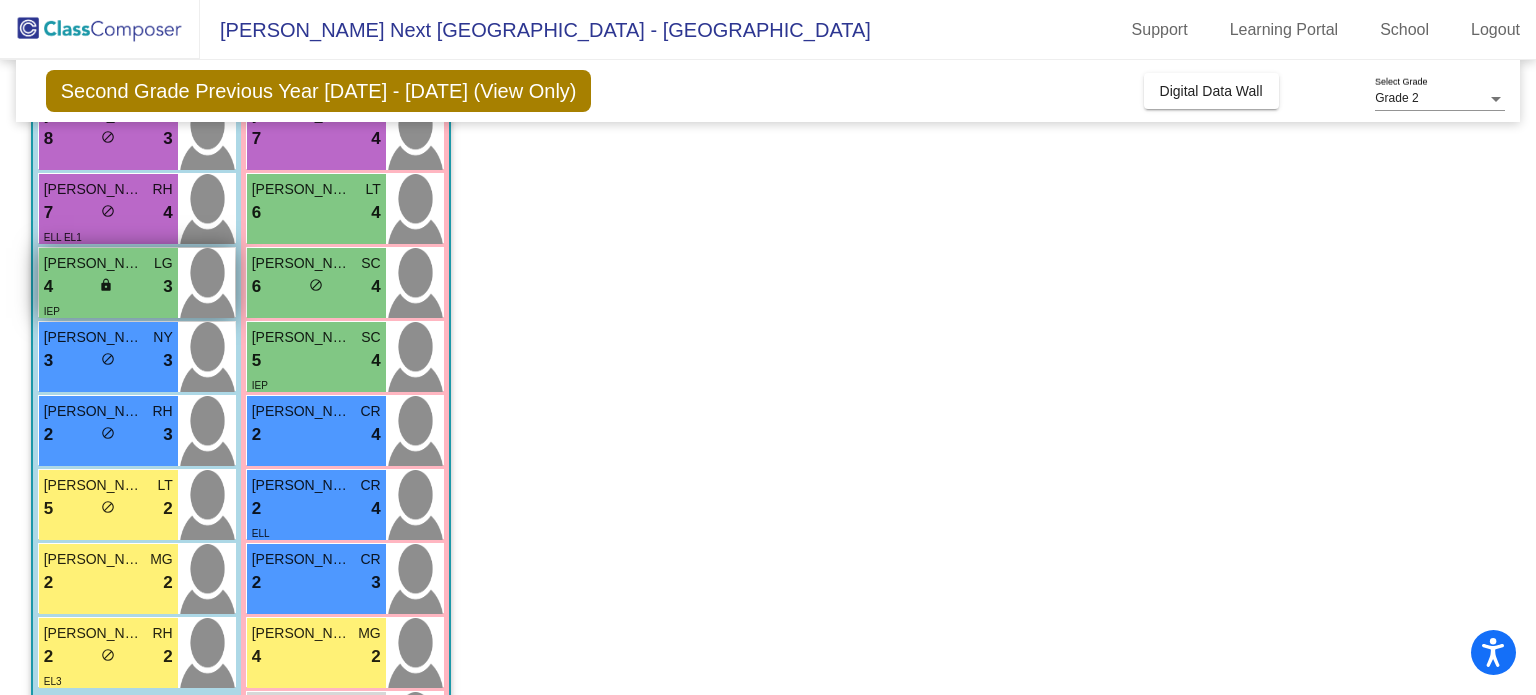 click on "4 lock do_not_disturb_alt 3" at bounding box center [108, 287] 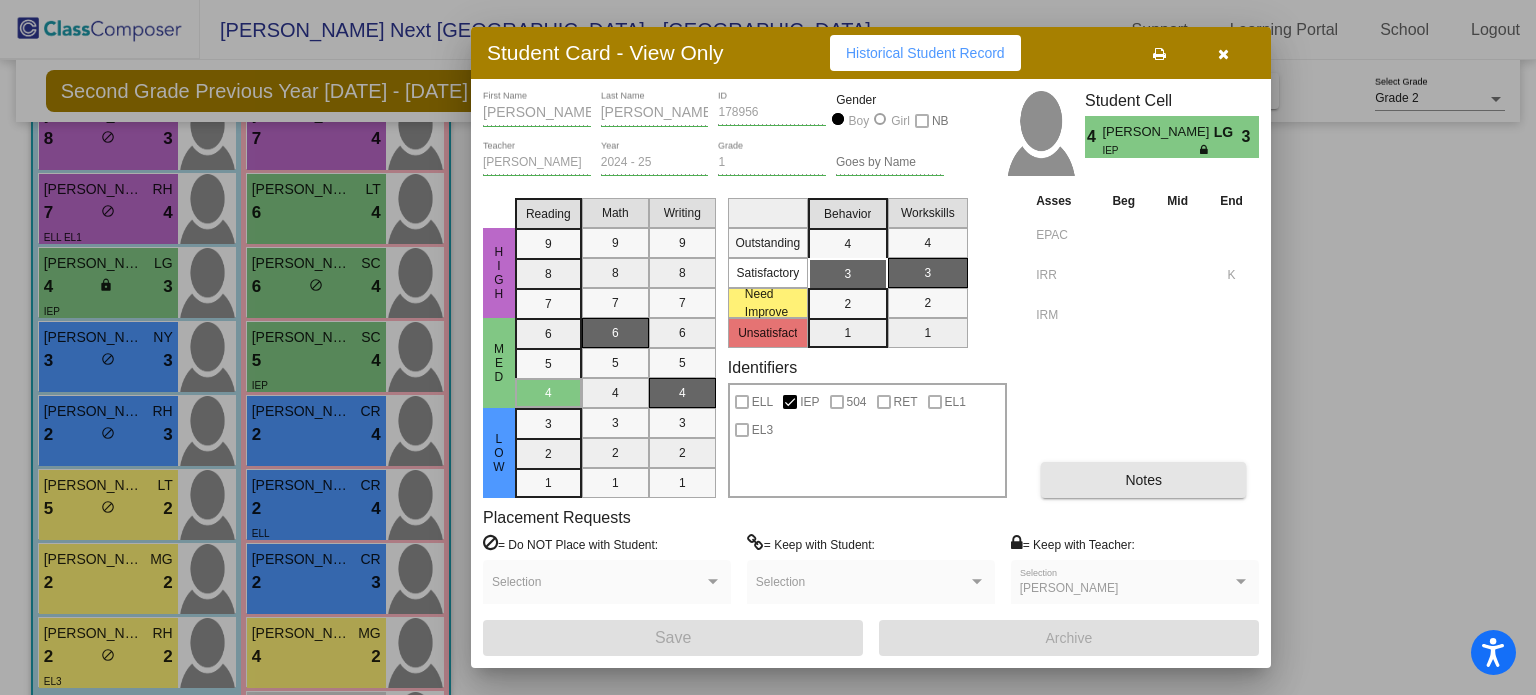 click on "Notes" at bounding box center [1143, 480] 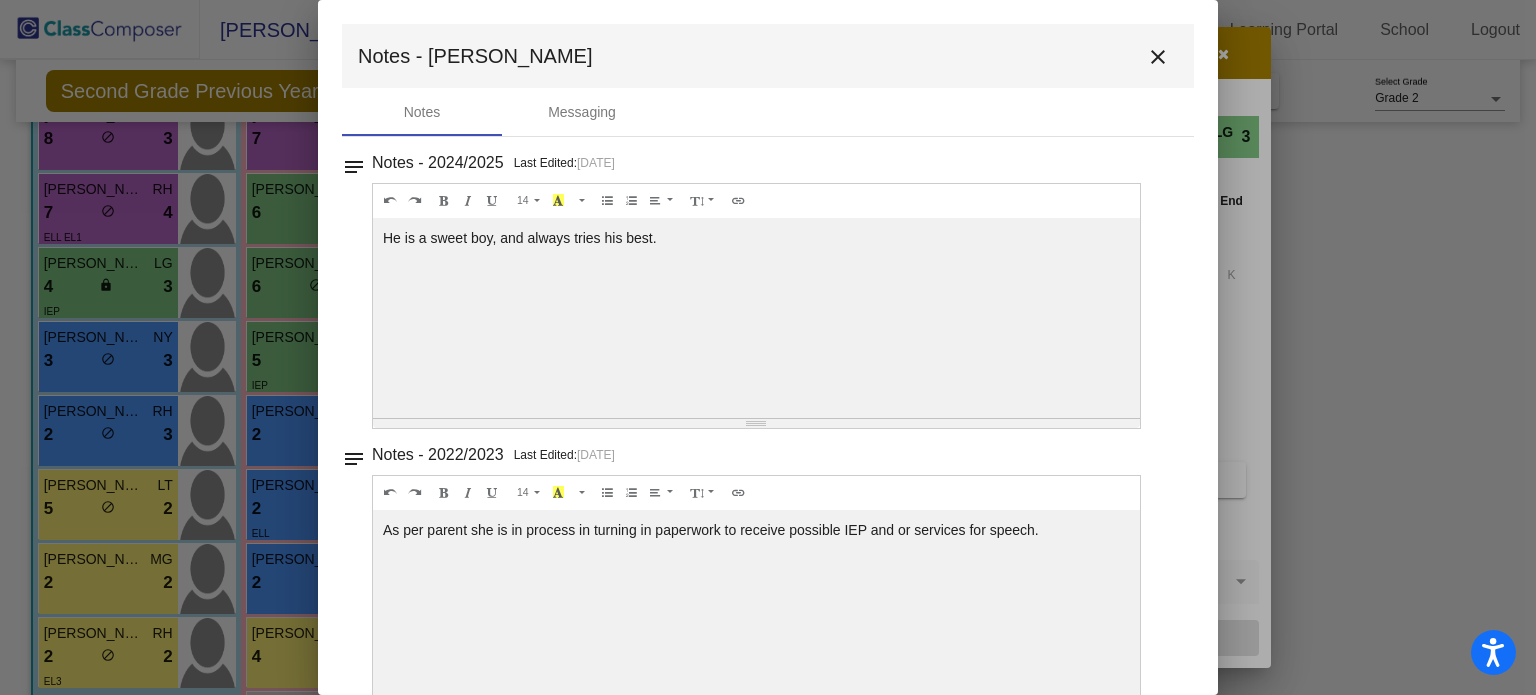 click on "close" at bounding box center [1158, 57] 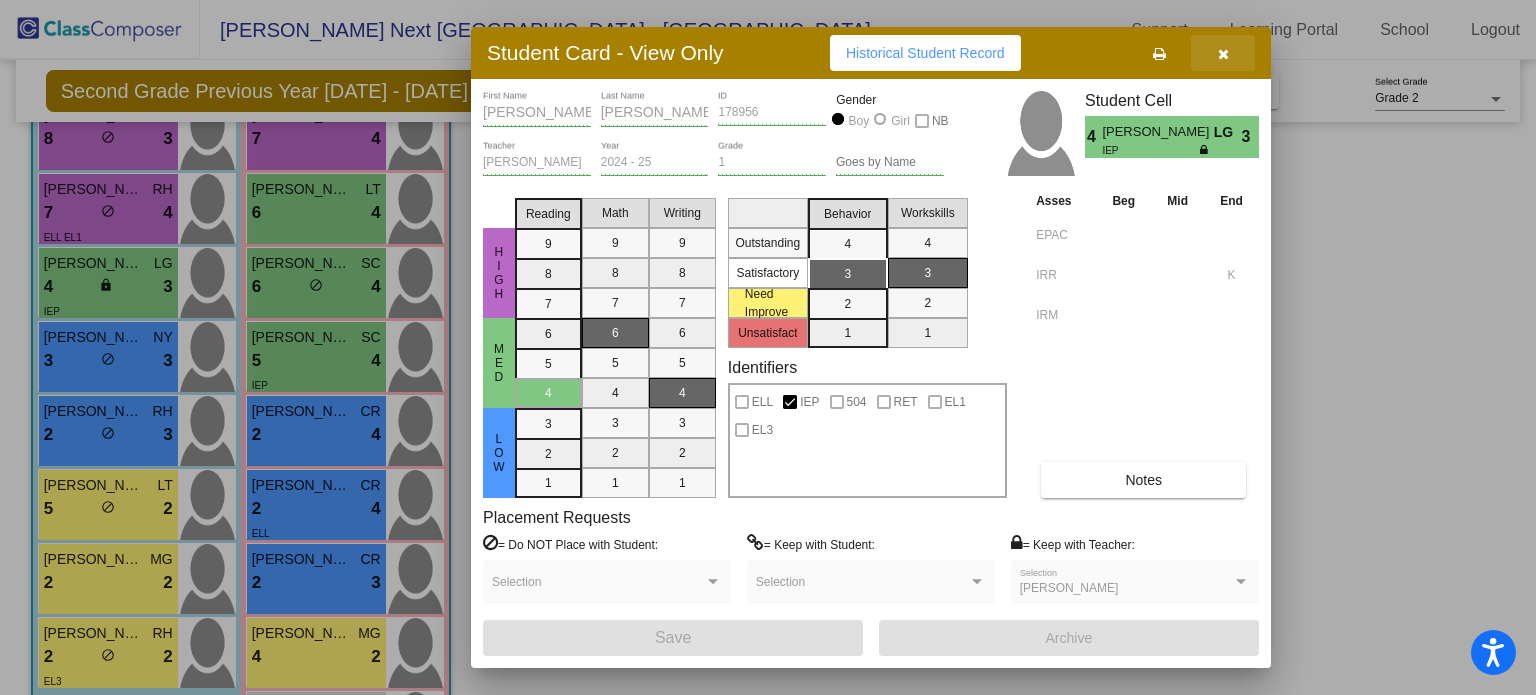 click at bounding box center [1223, 53] 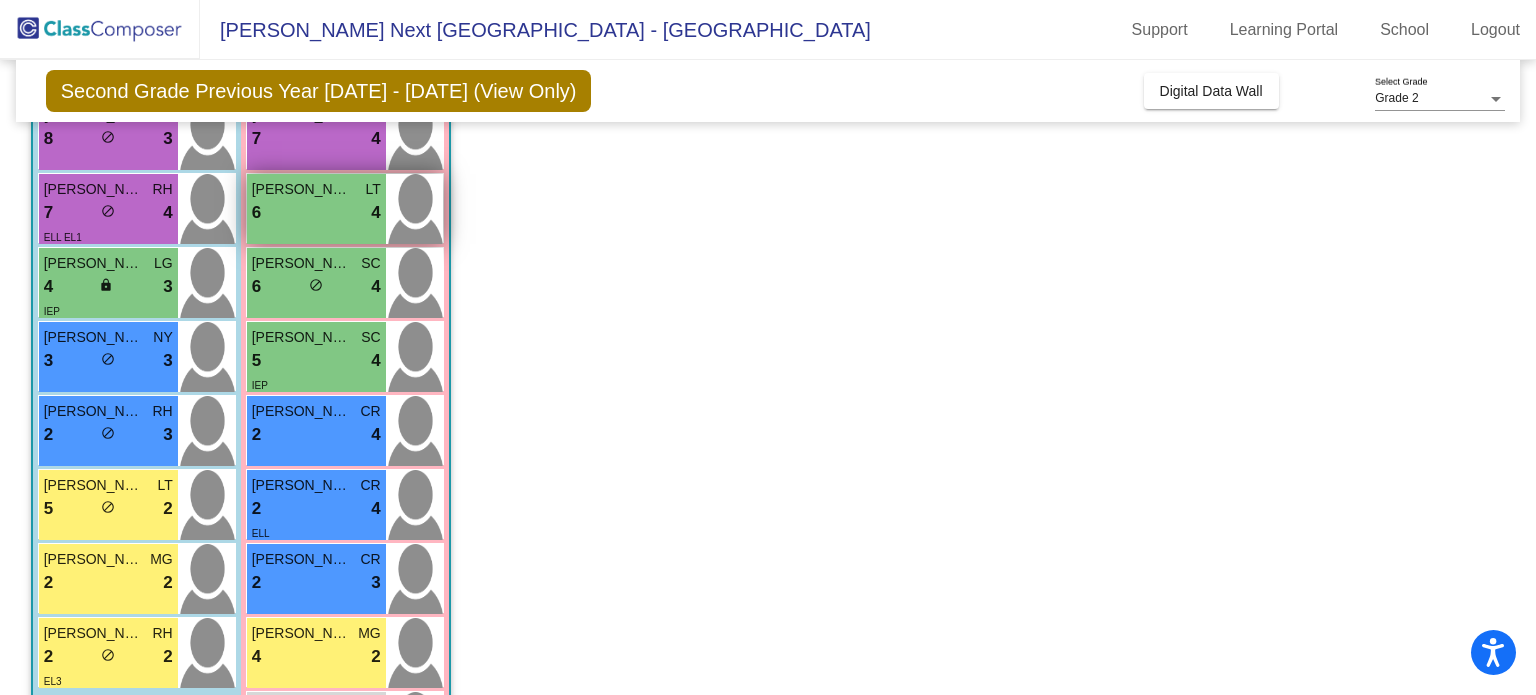 click on "6 lock do_not_disturb_alt 4" at bounding box center (316, 213) 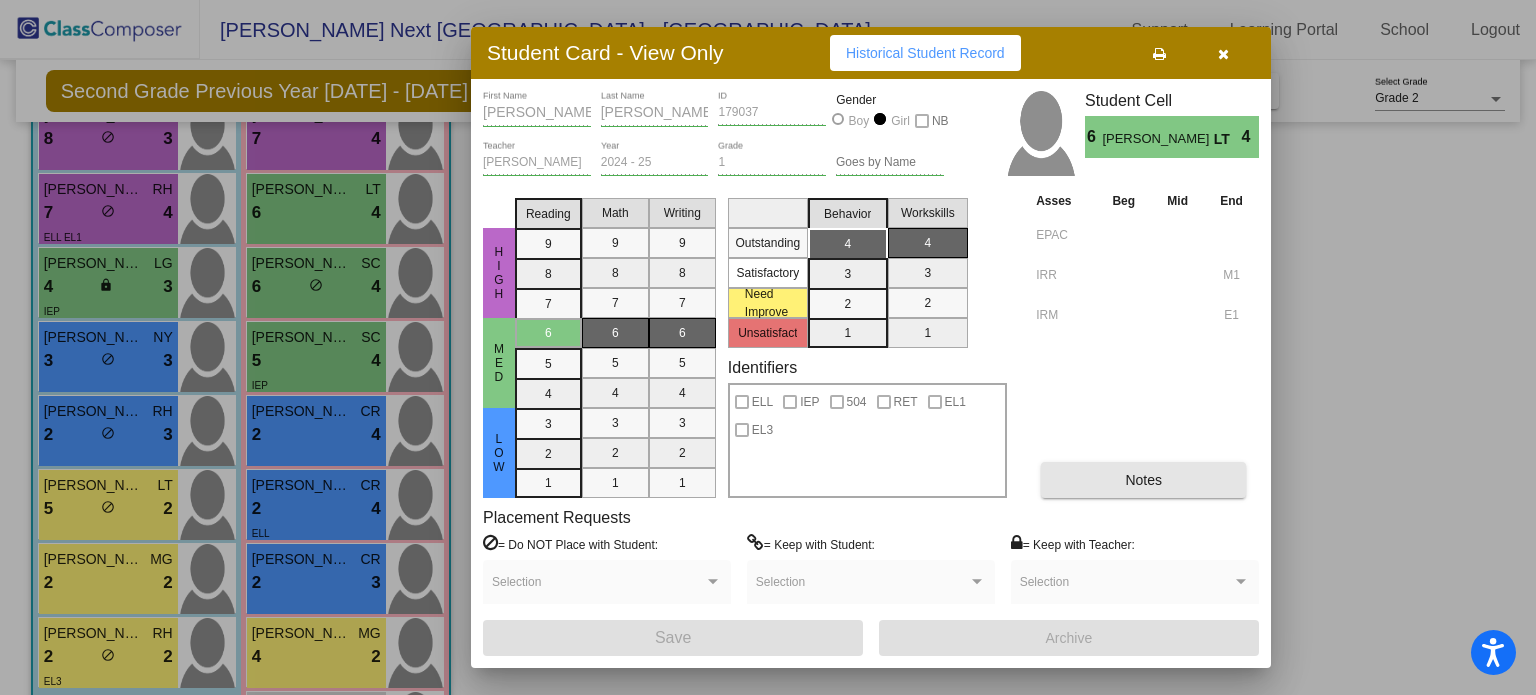 click on "Notes" at bounding box center (1143, 480) 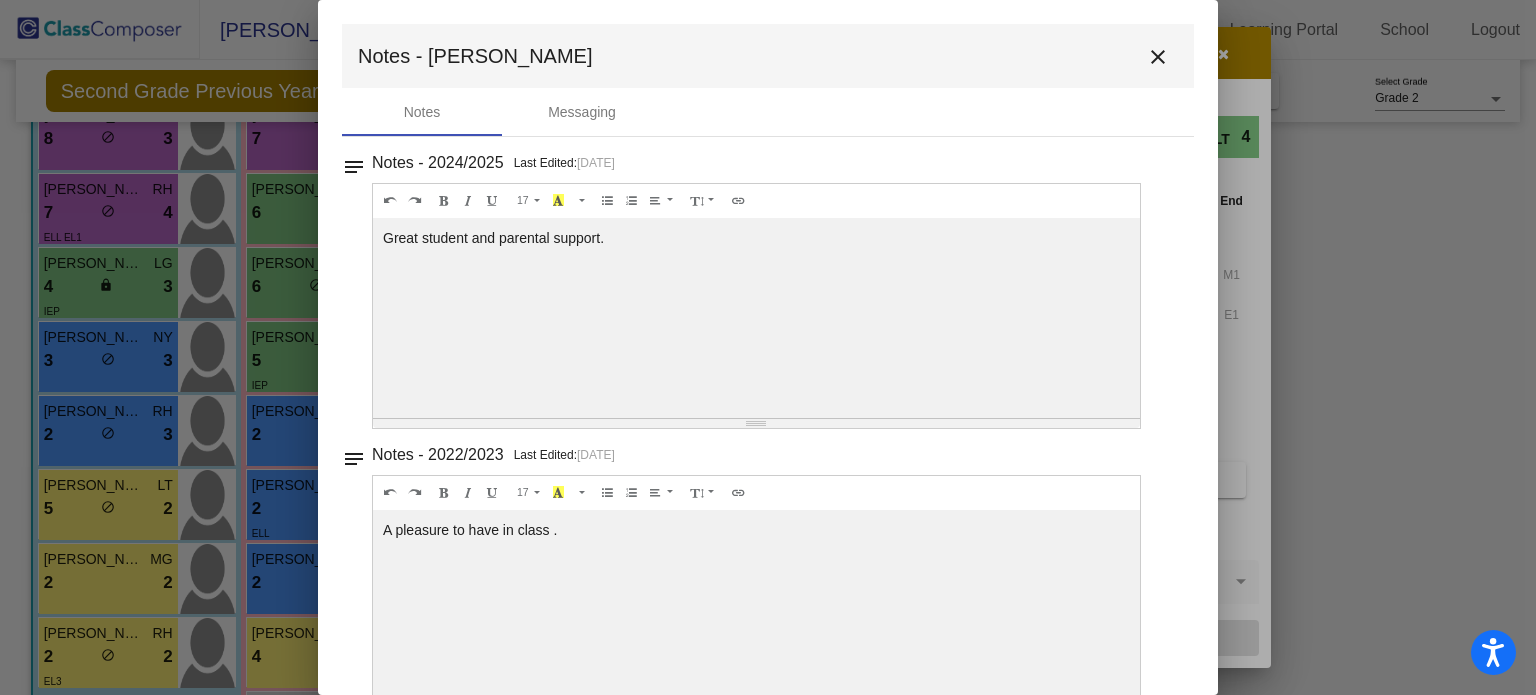 click on "close" at bounding box center (1158, 57) 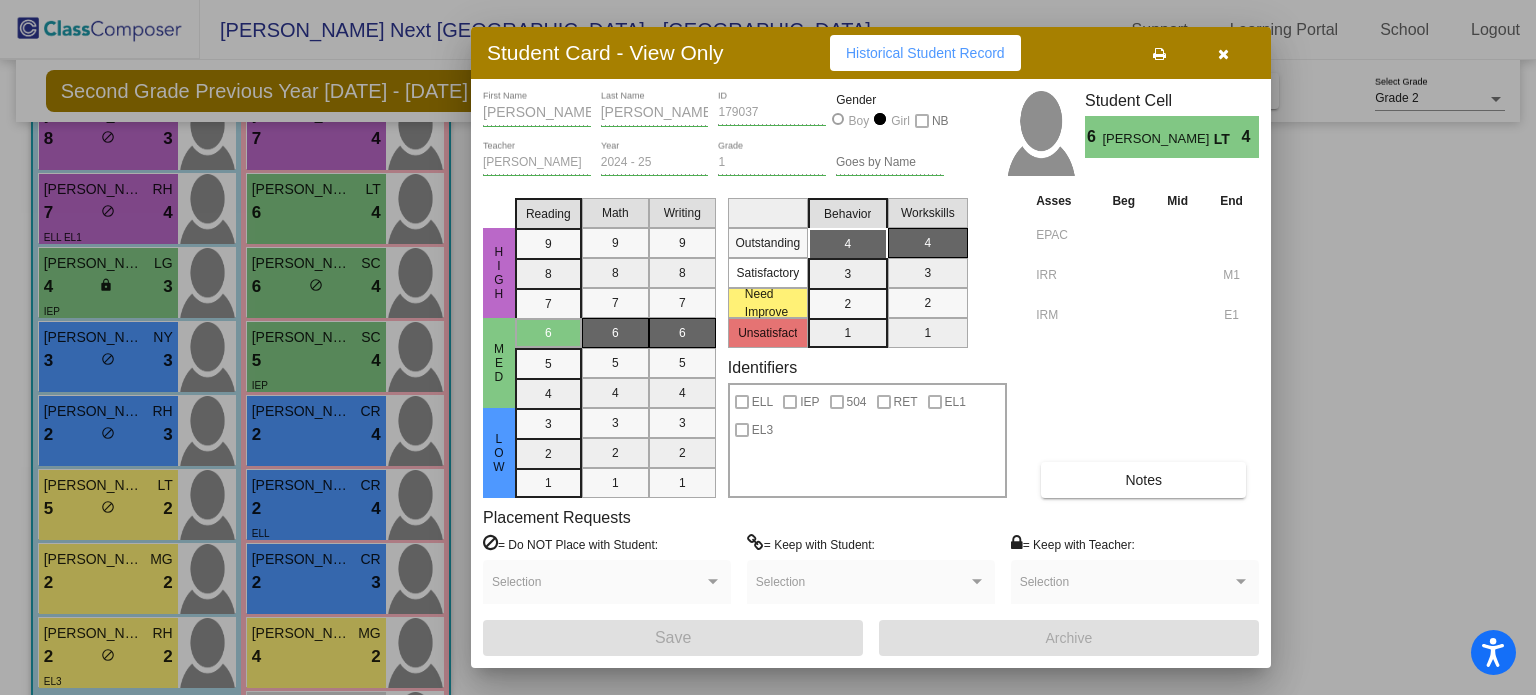 click at bounding box center [1223, 53] 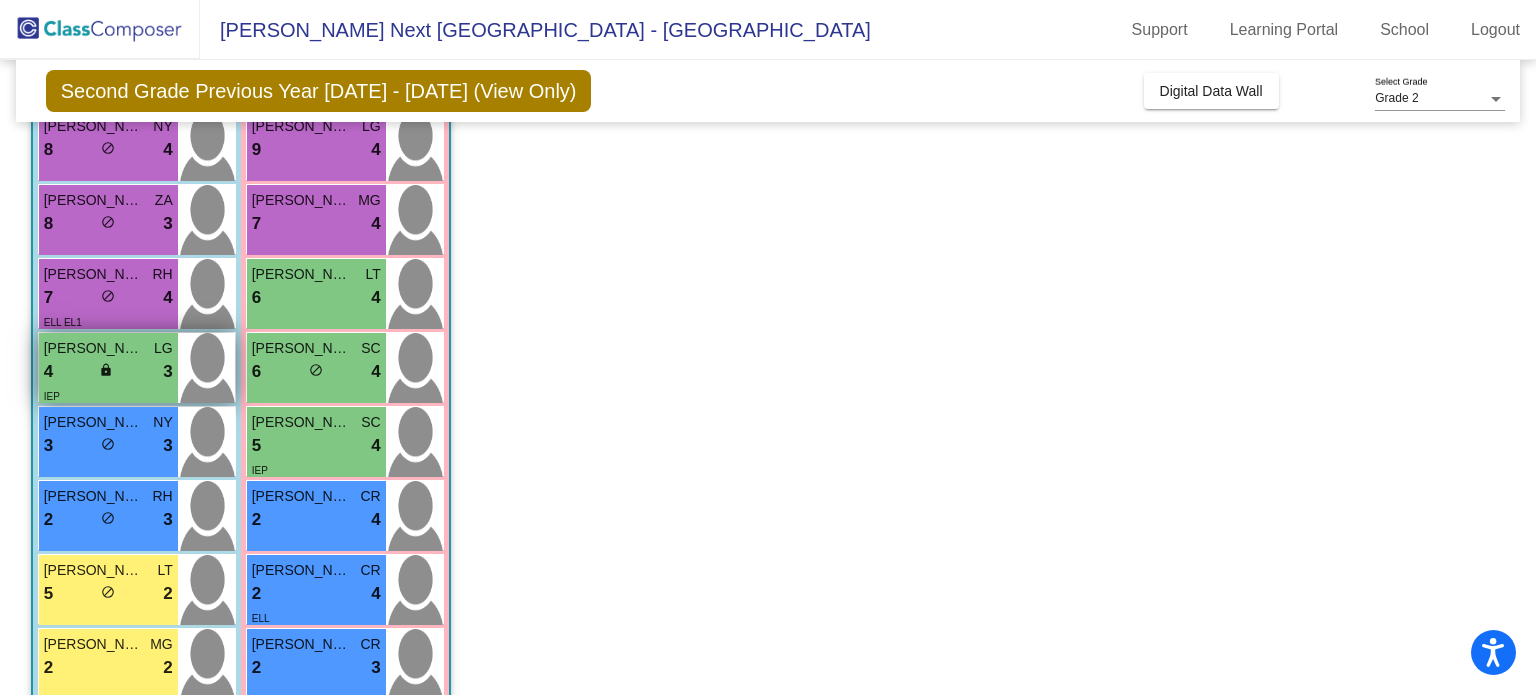 scroll, scrollTop: 169, scrollLeft: 0, axis: vertical 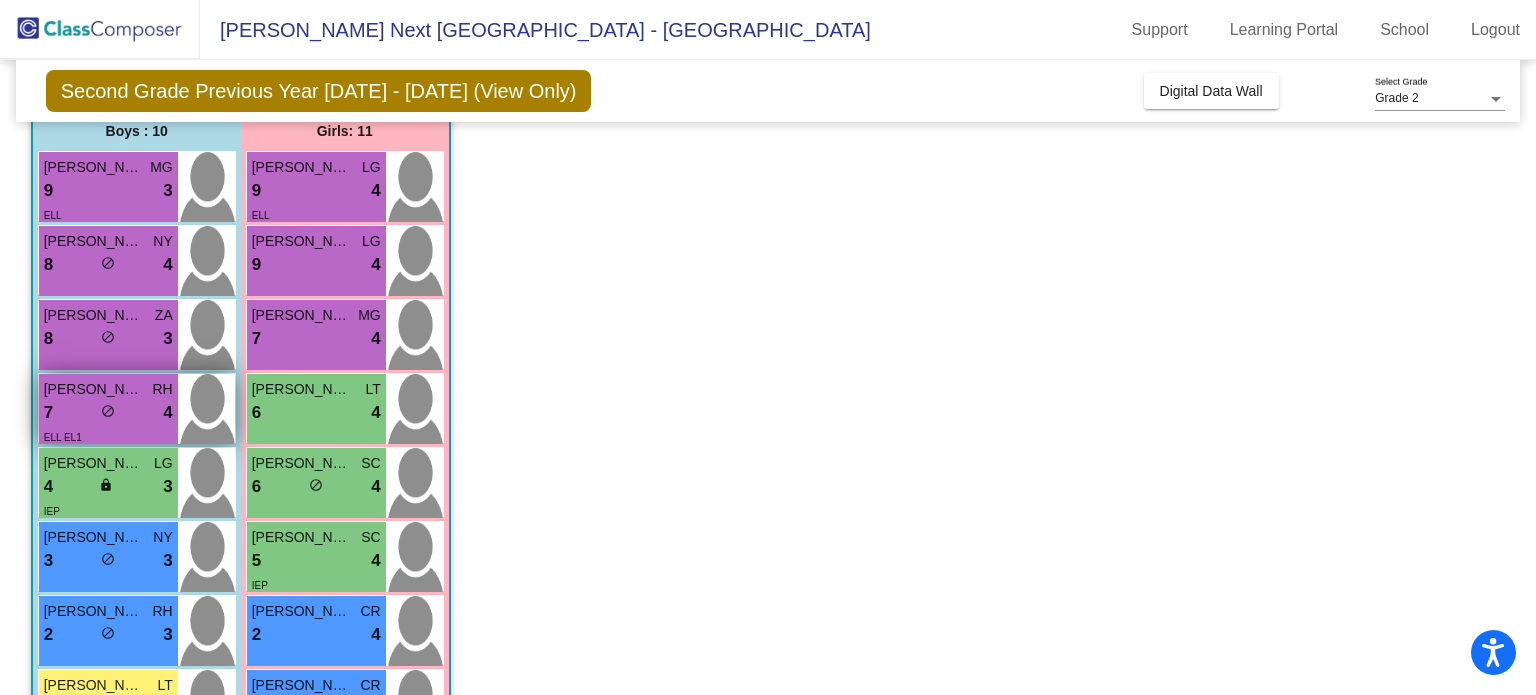 click on "7 lock do_not_disturb_alt 4" at bounding box center [108, 413] 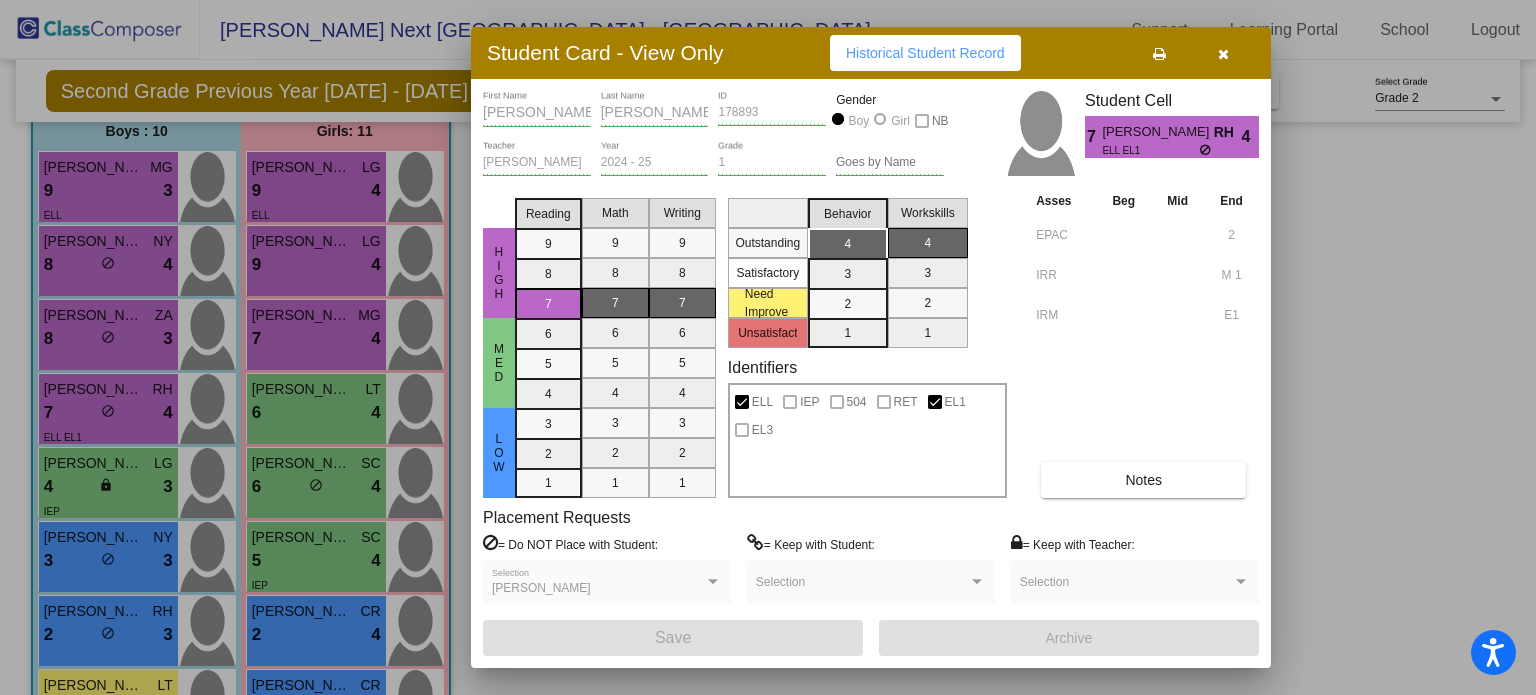 click at bounding box center (1223, 54) 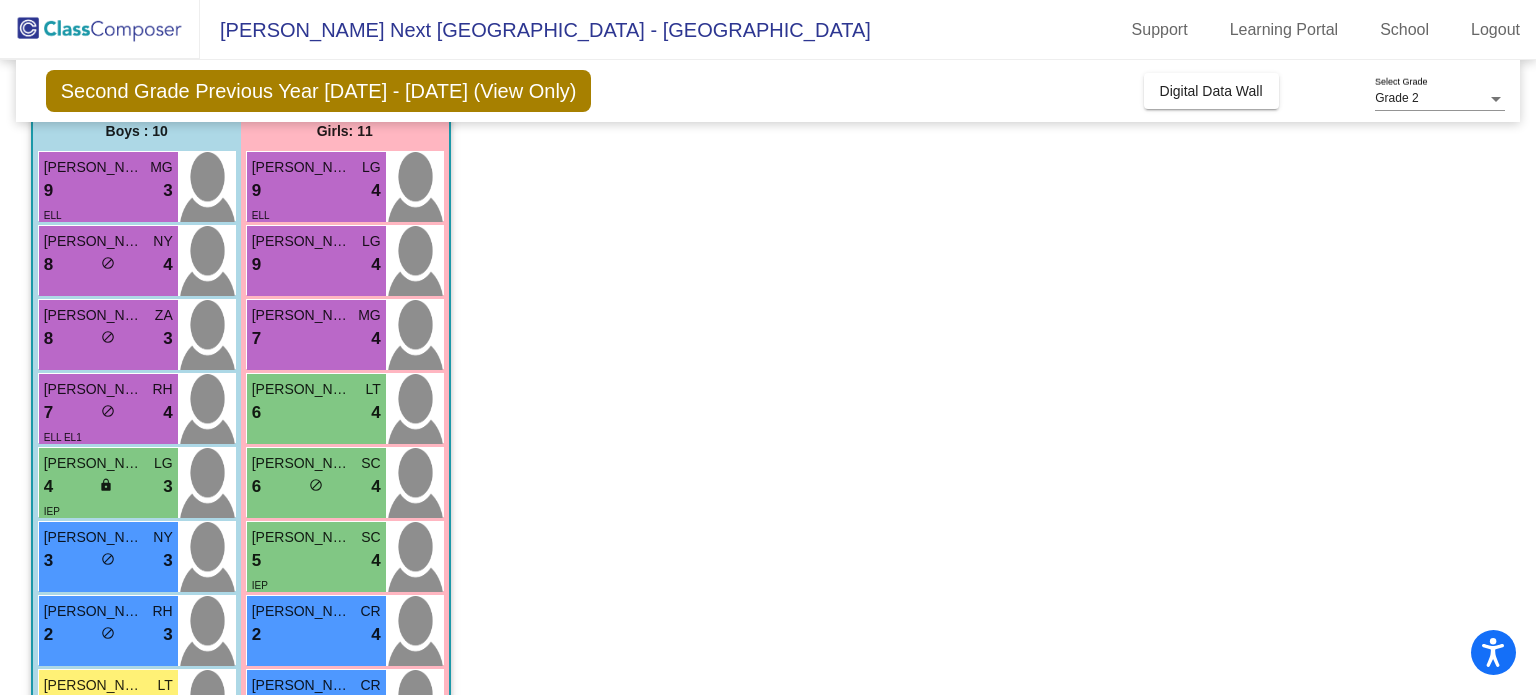 scroll, scrollTop: 0, scrollLeft: 0, axis: both 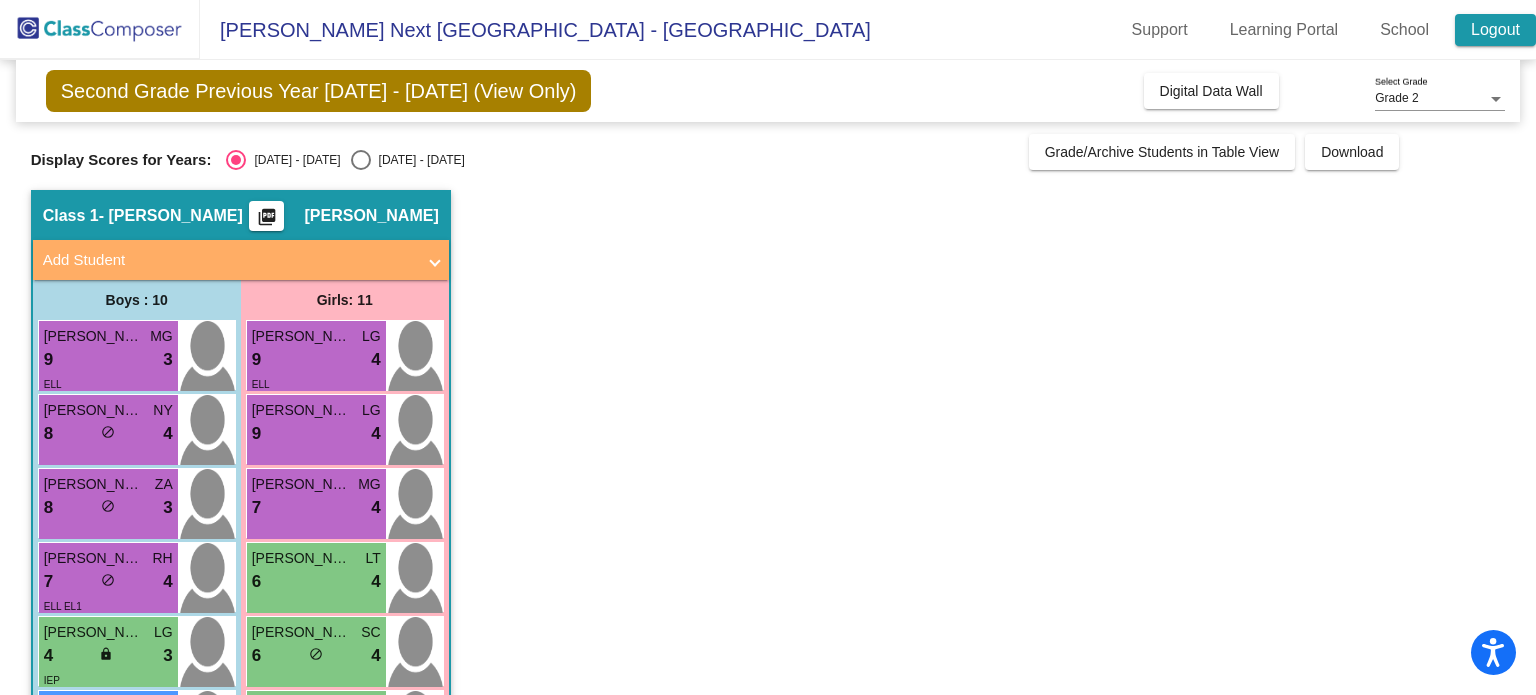 click on "Logout" 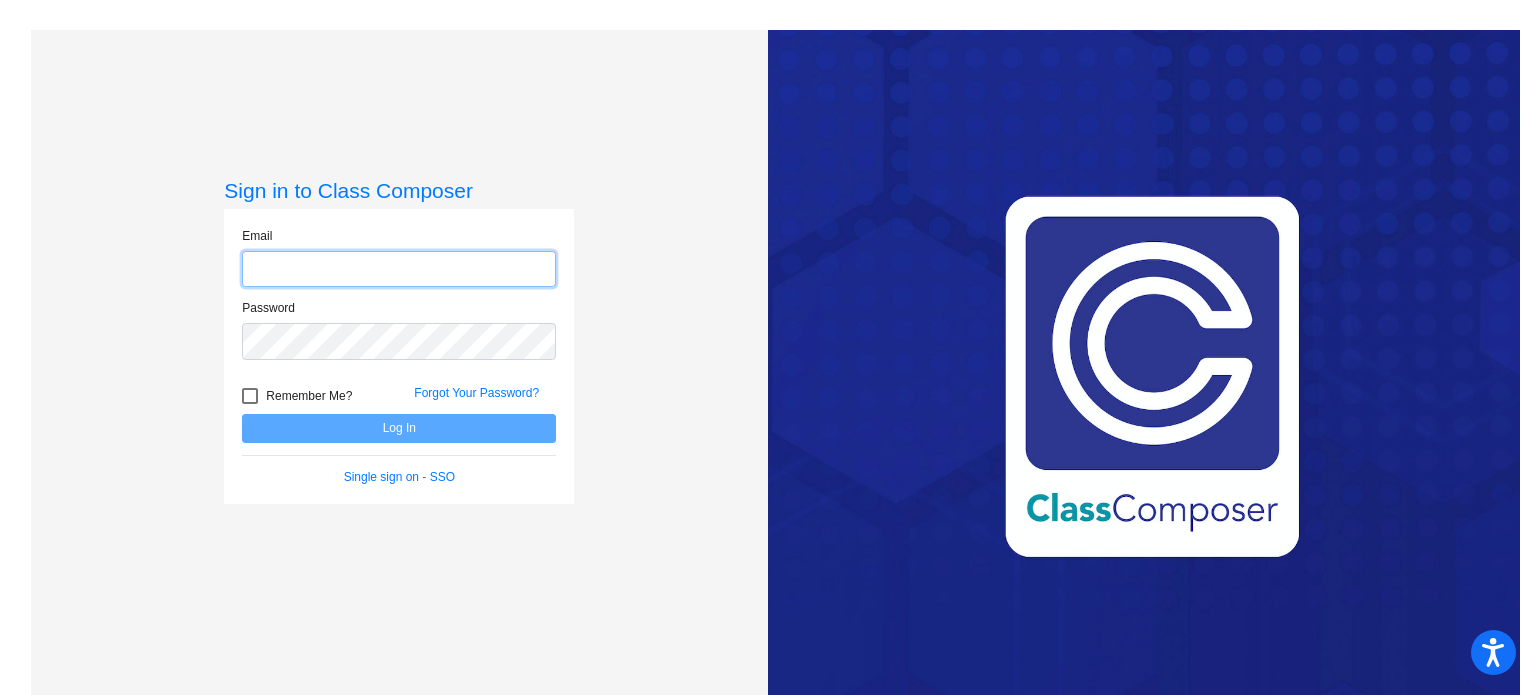 type on "mpoplawski@myvaughncharter.com" 